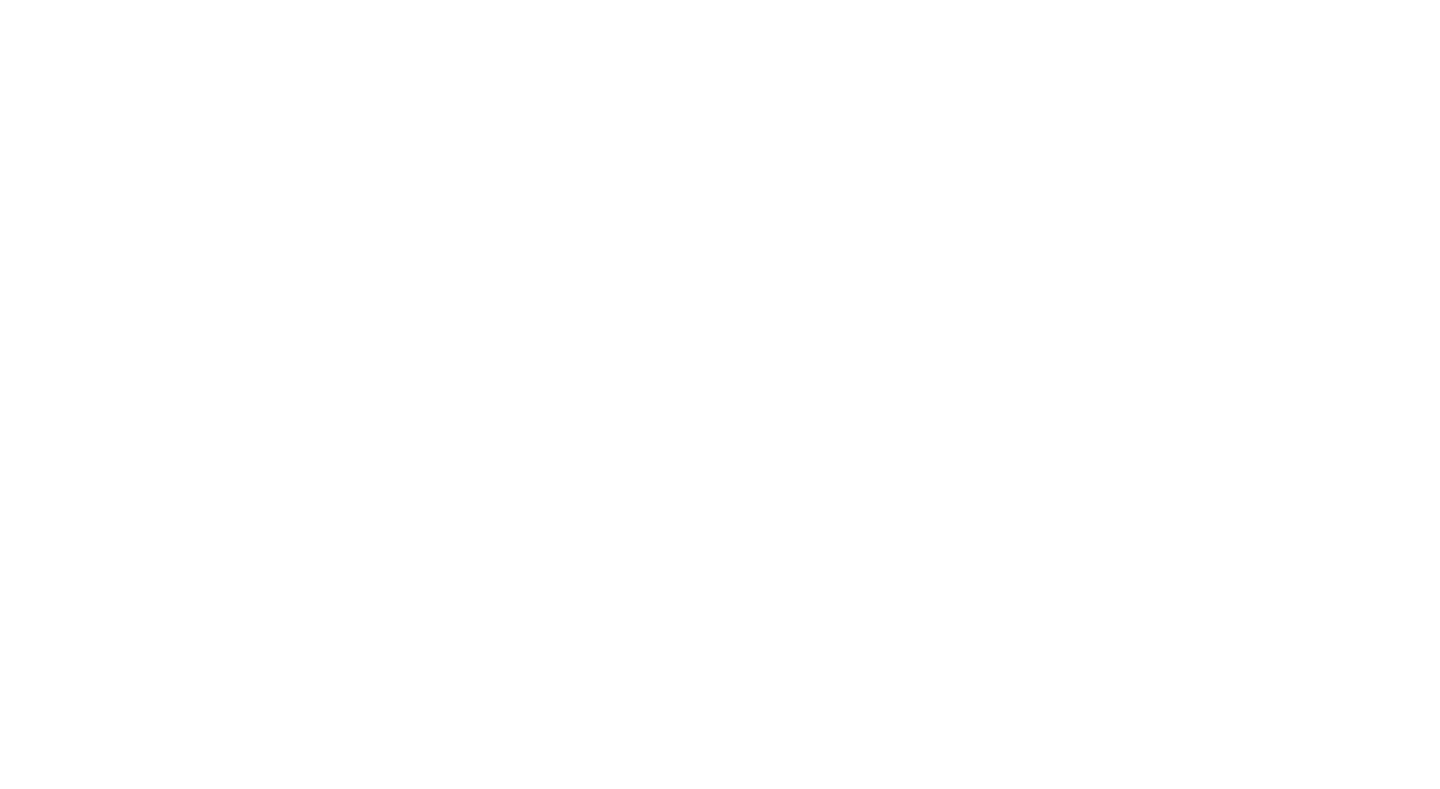 scroll, scrollTop: 0, scrollLeft: 0, axis: both 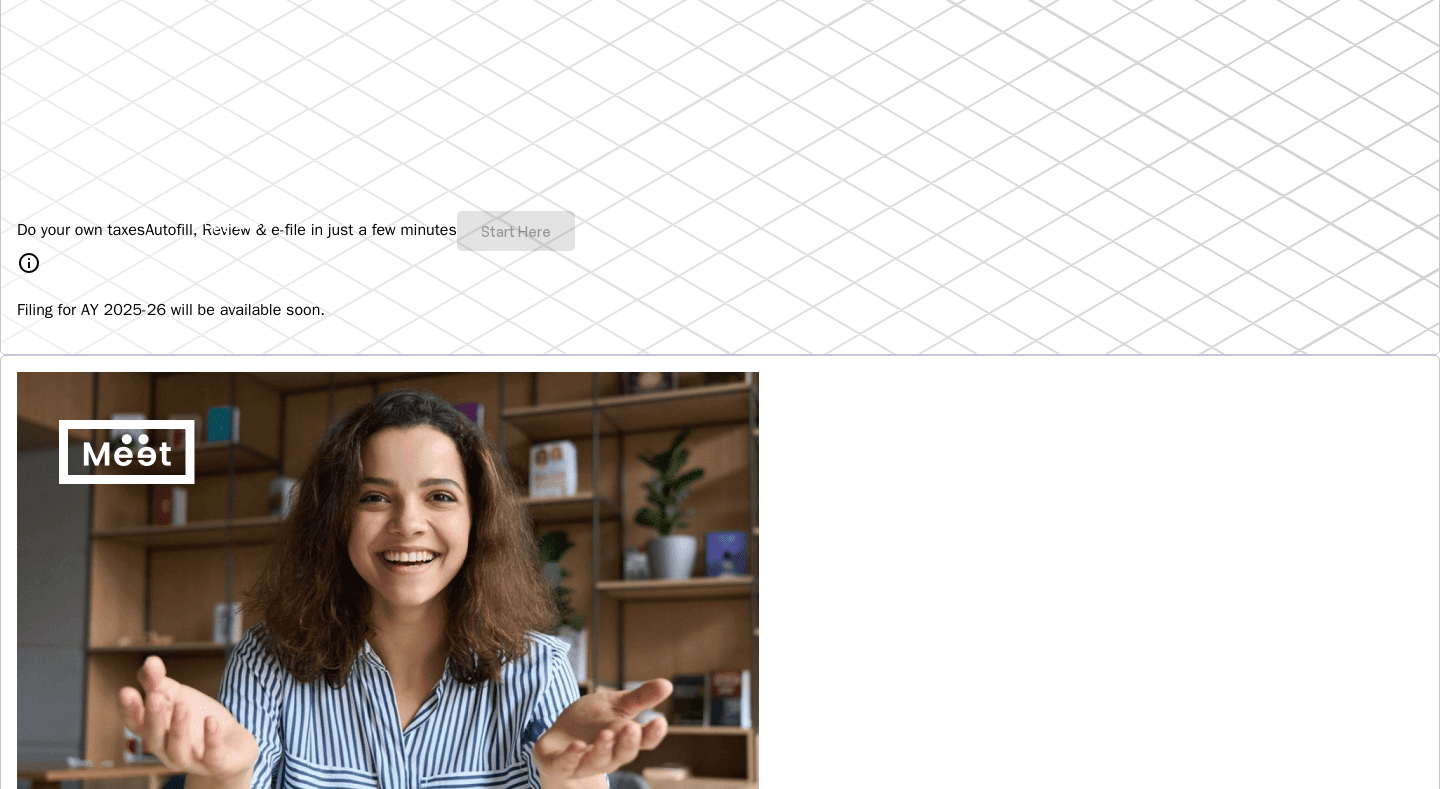 click on "Do your own taxes   Autofill, Review & e-file in just a few minutes   Start Here" at bounding box center (720, 231) 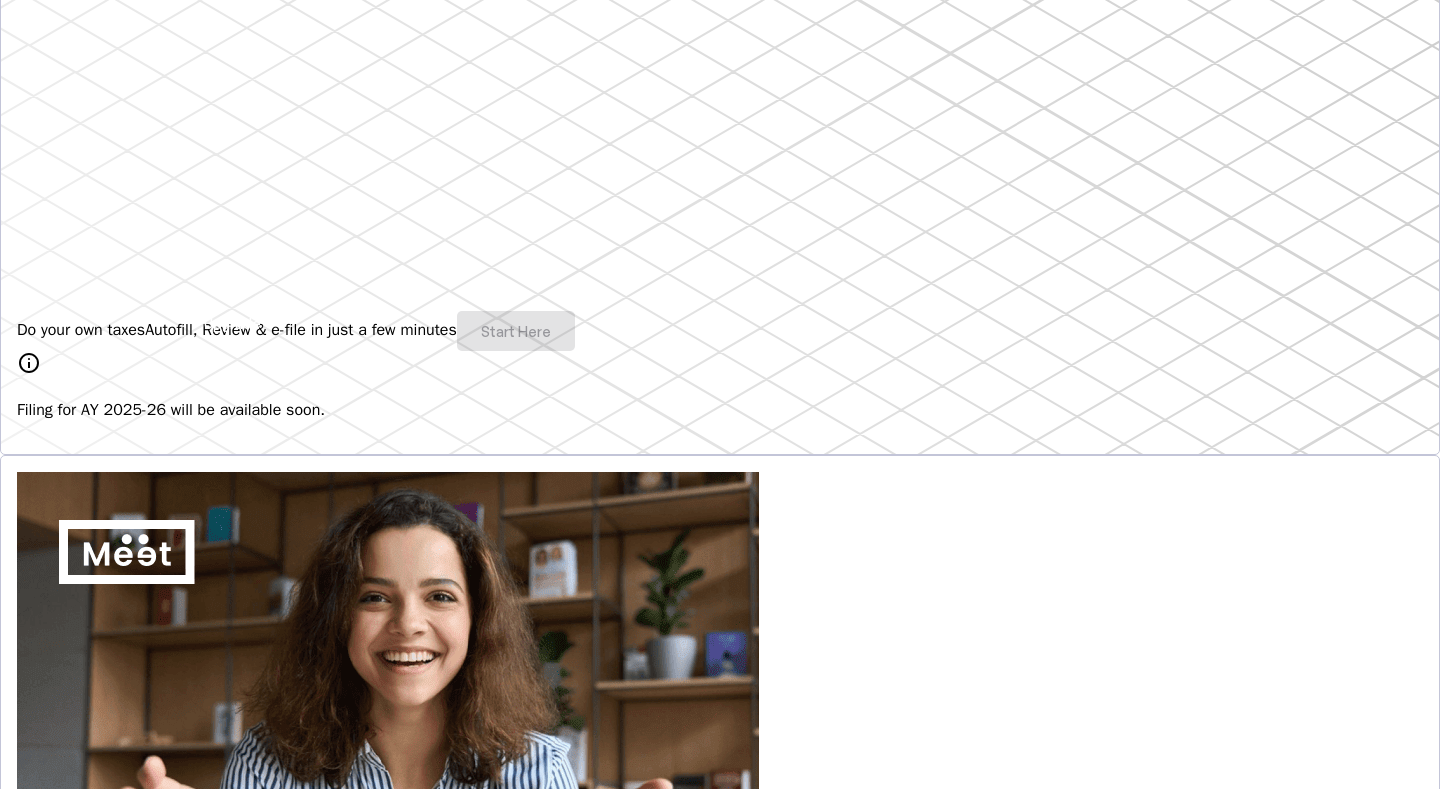 scroll, scrollTop: 0, scrollLeft: 0, axis: both 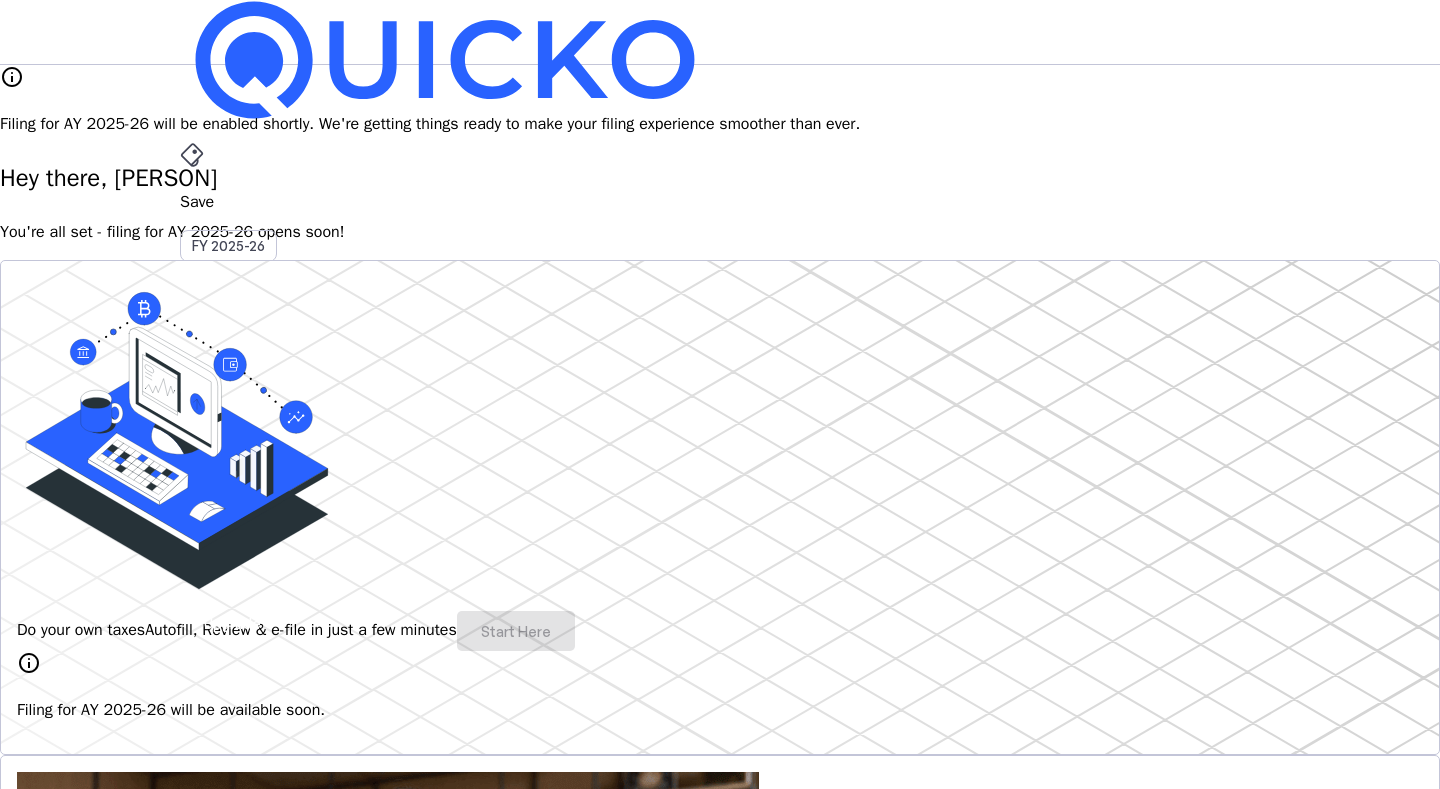 click on "AY 2025-26" at bounding box center (229, 452) 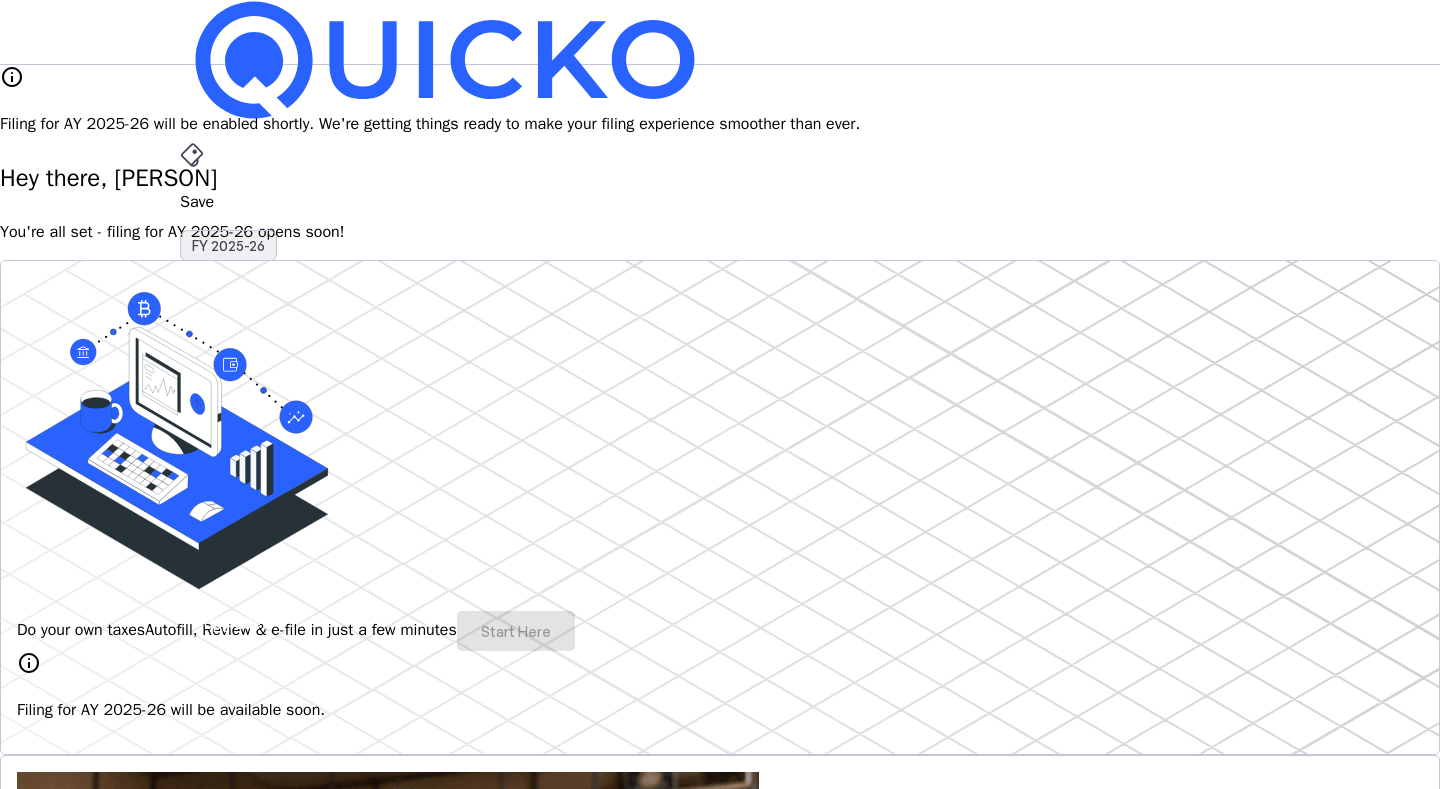 click on "FY 2025-26" at bounding box center (228, 246) 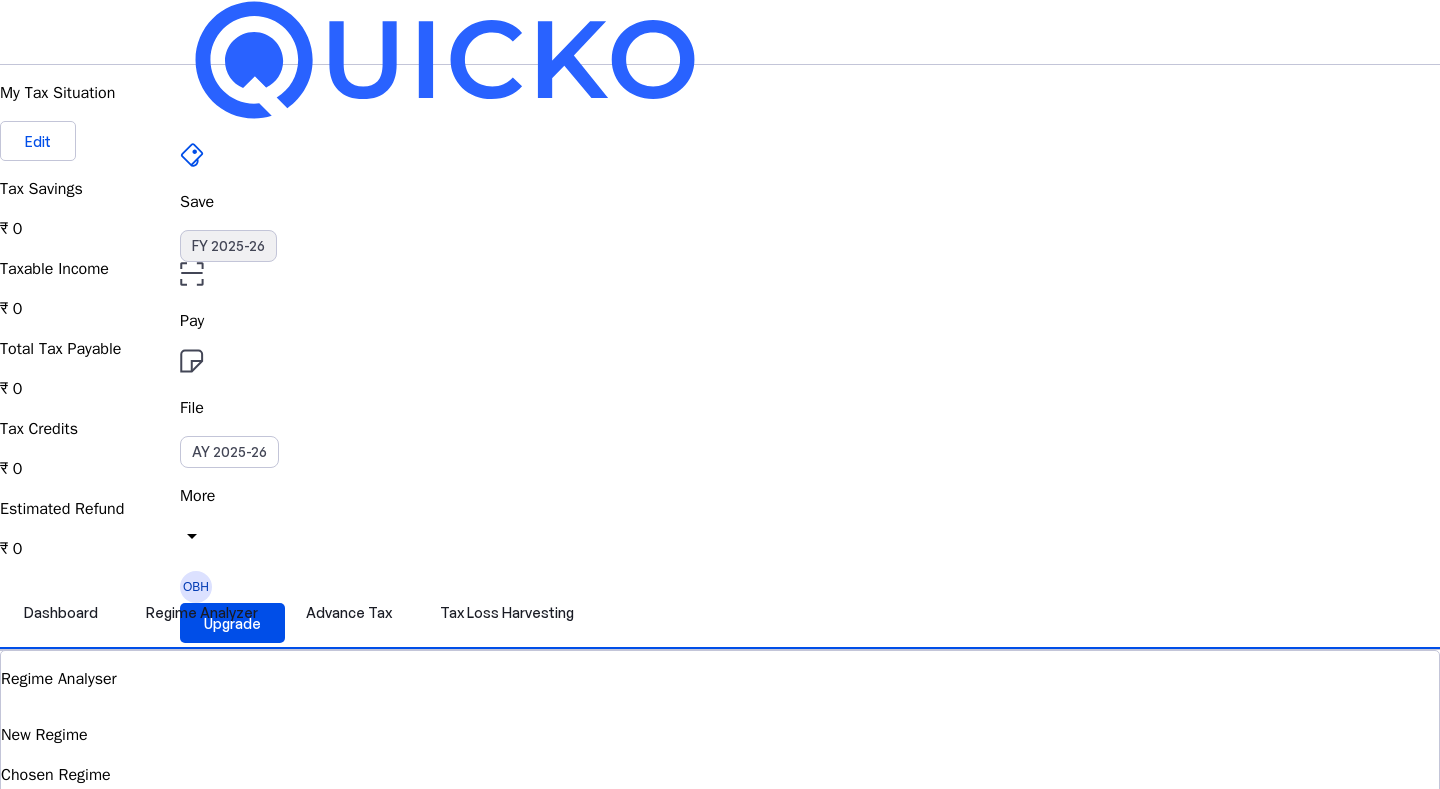 click on "FY 2025-26" at bounding box center [228, 246] 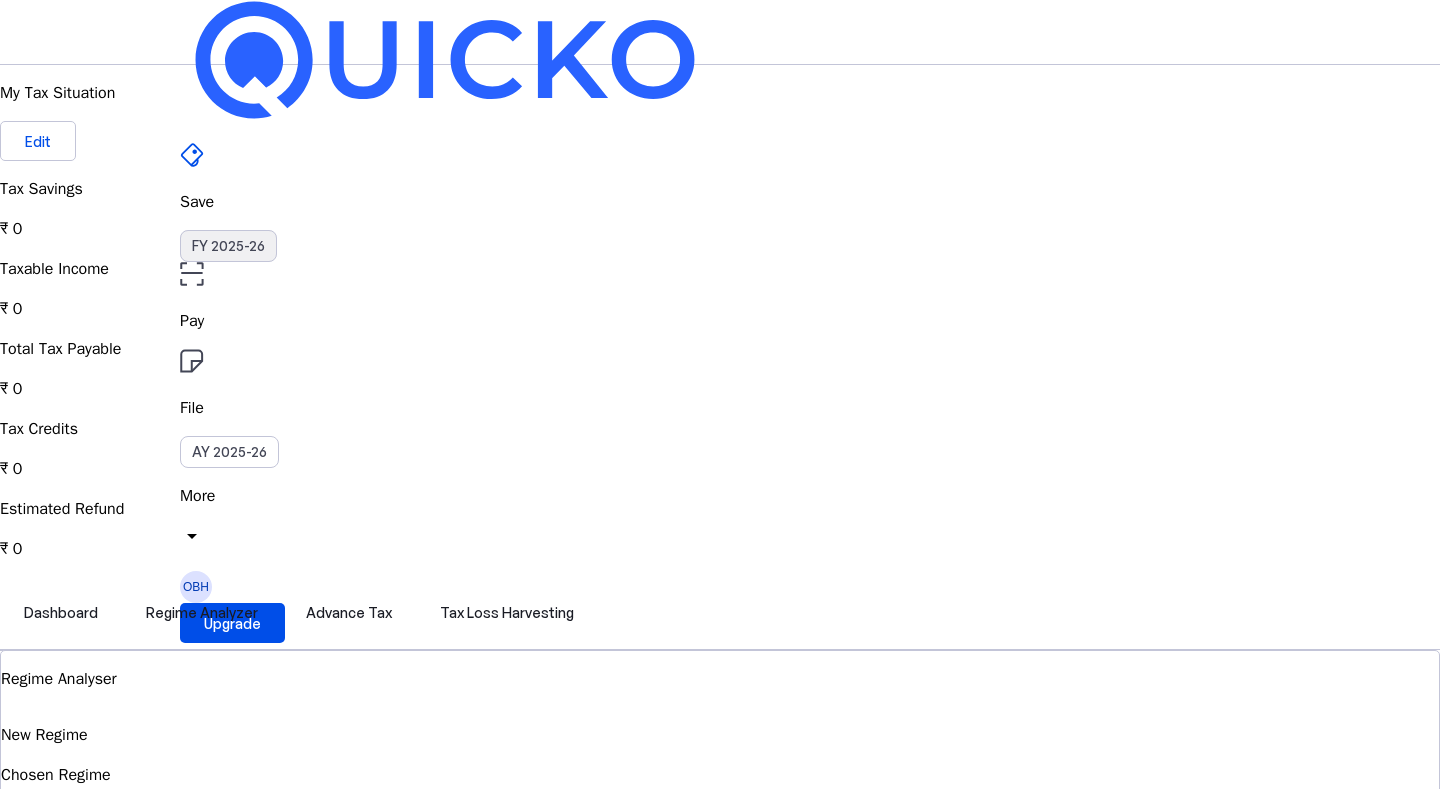 type 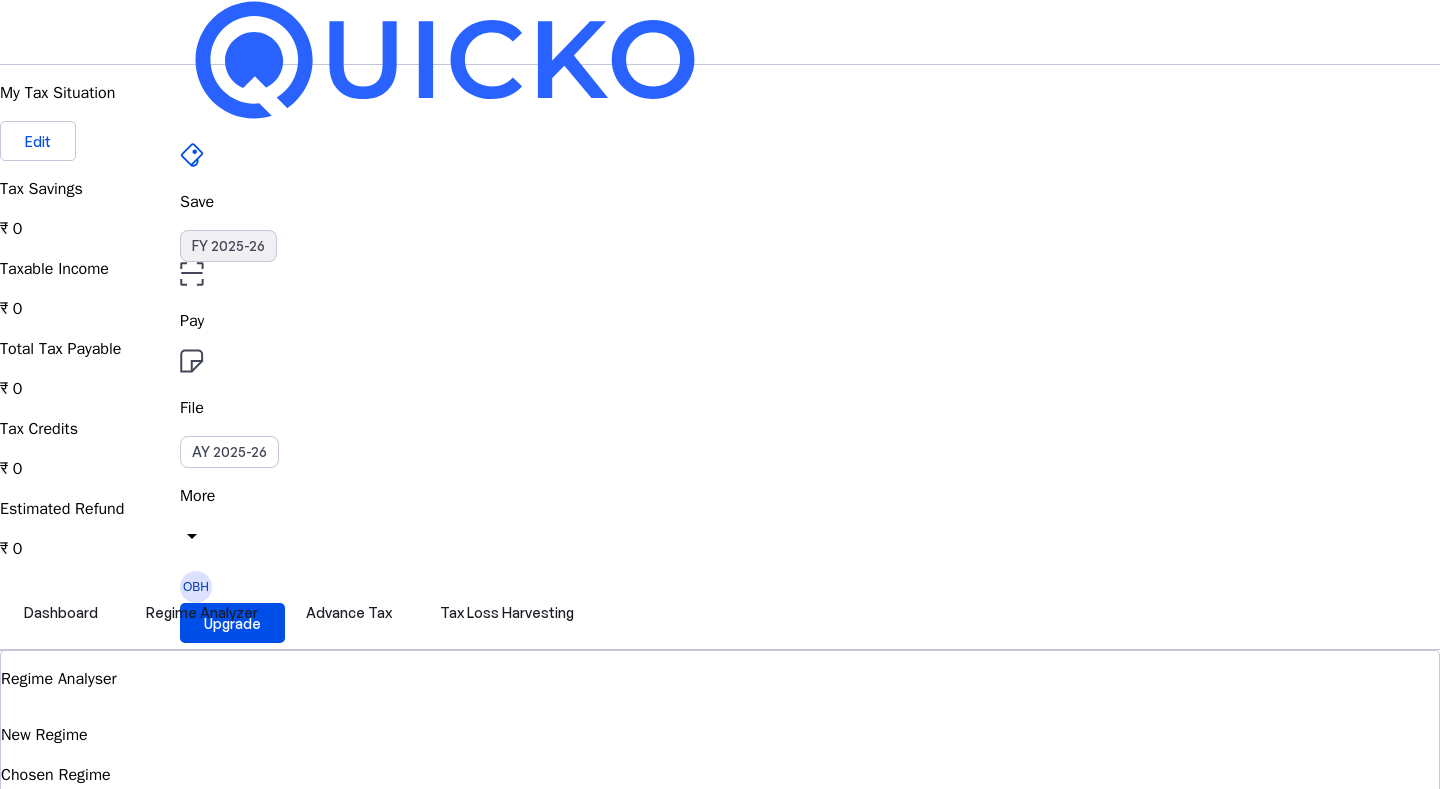 click on "FY 2025-26" at bounding box center [228, 246] 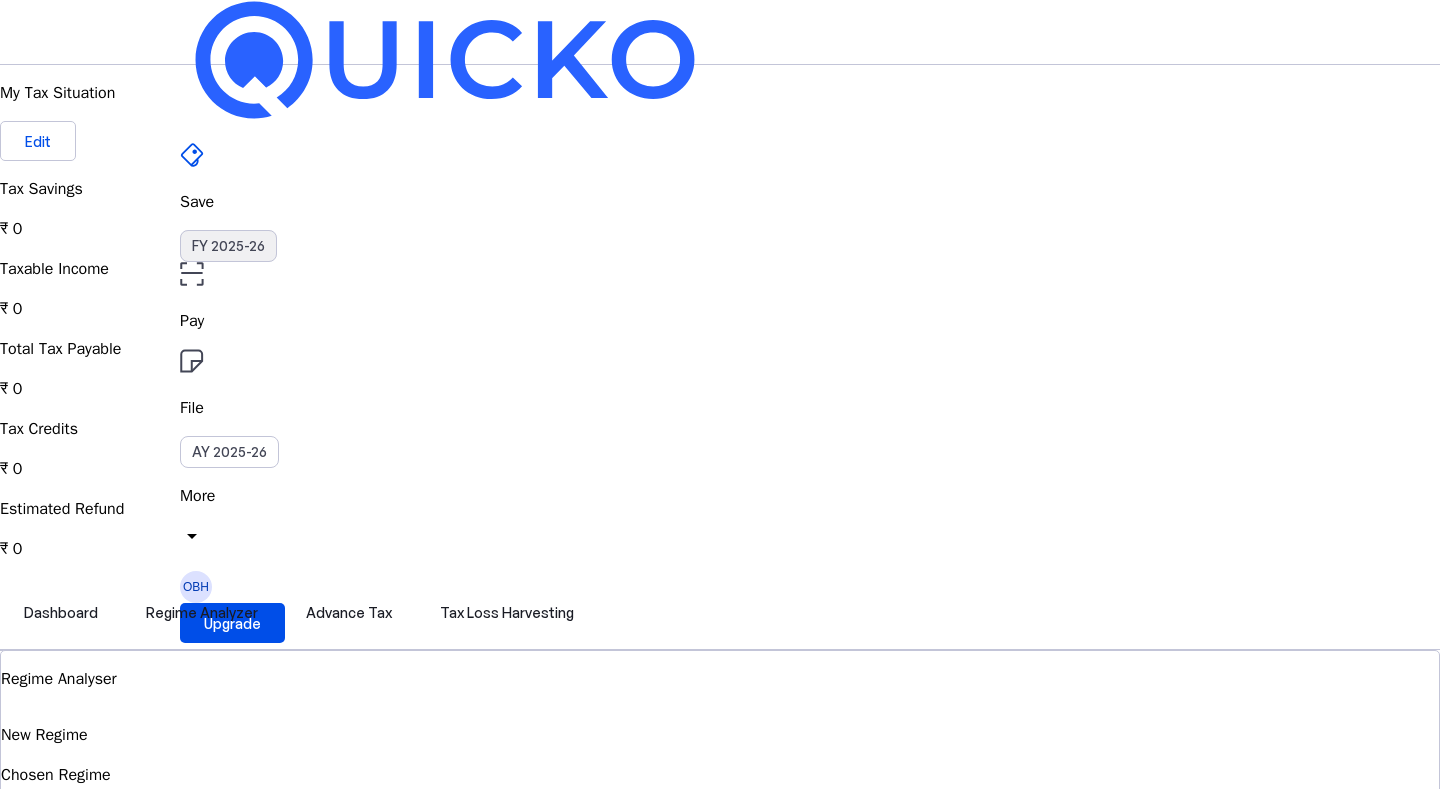 click on "FY 2025-26" at bounding box center (228, 246) 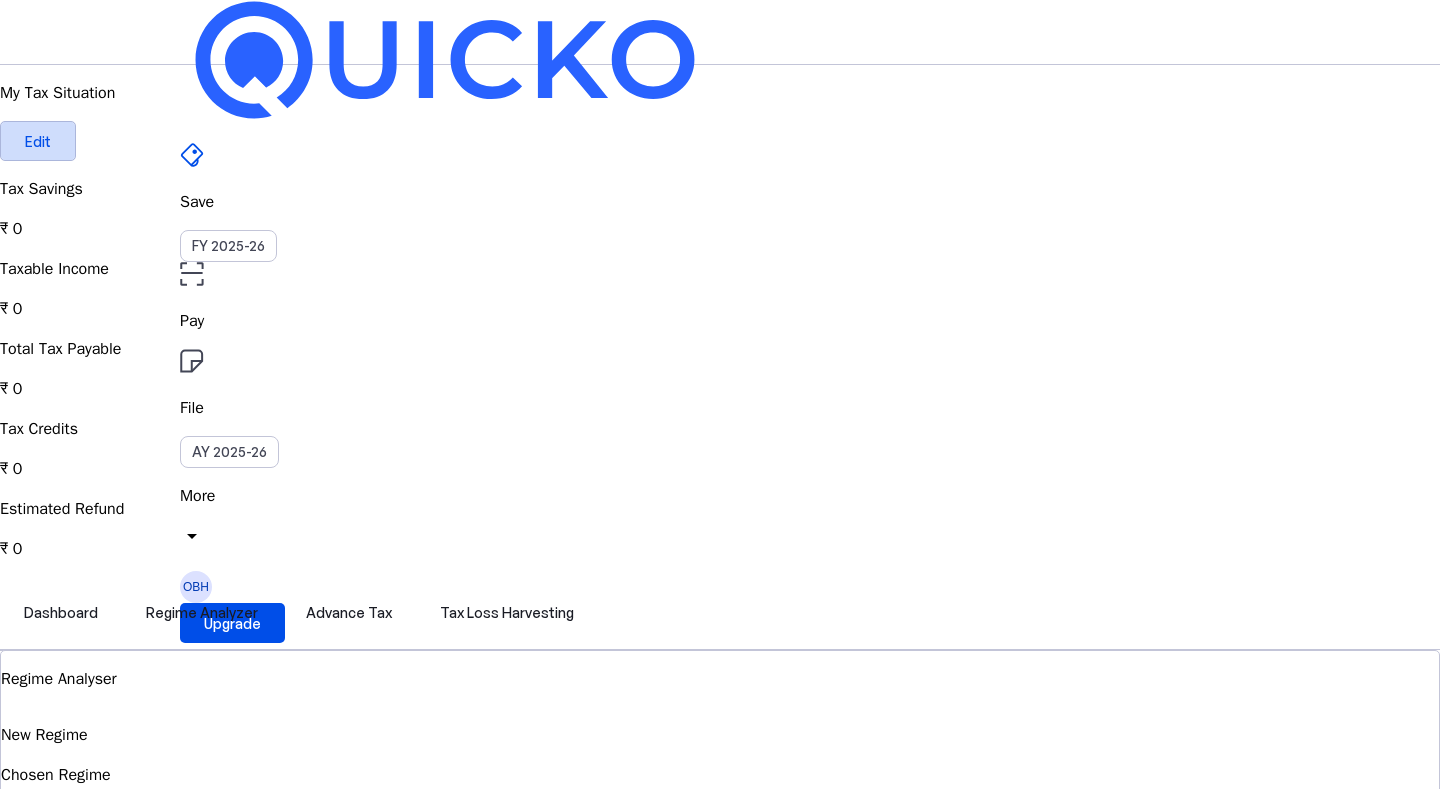 click at bounding box center [38, 141] 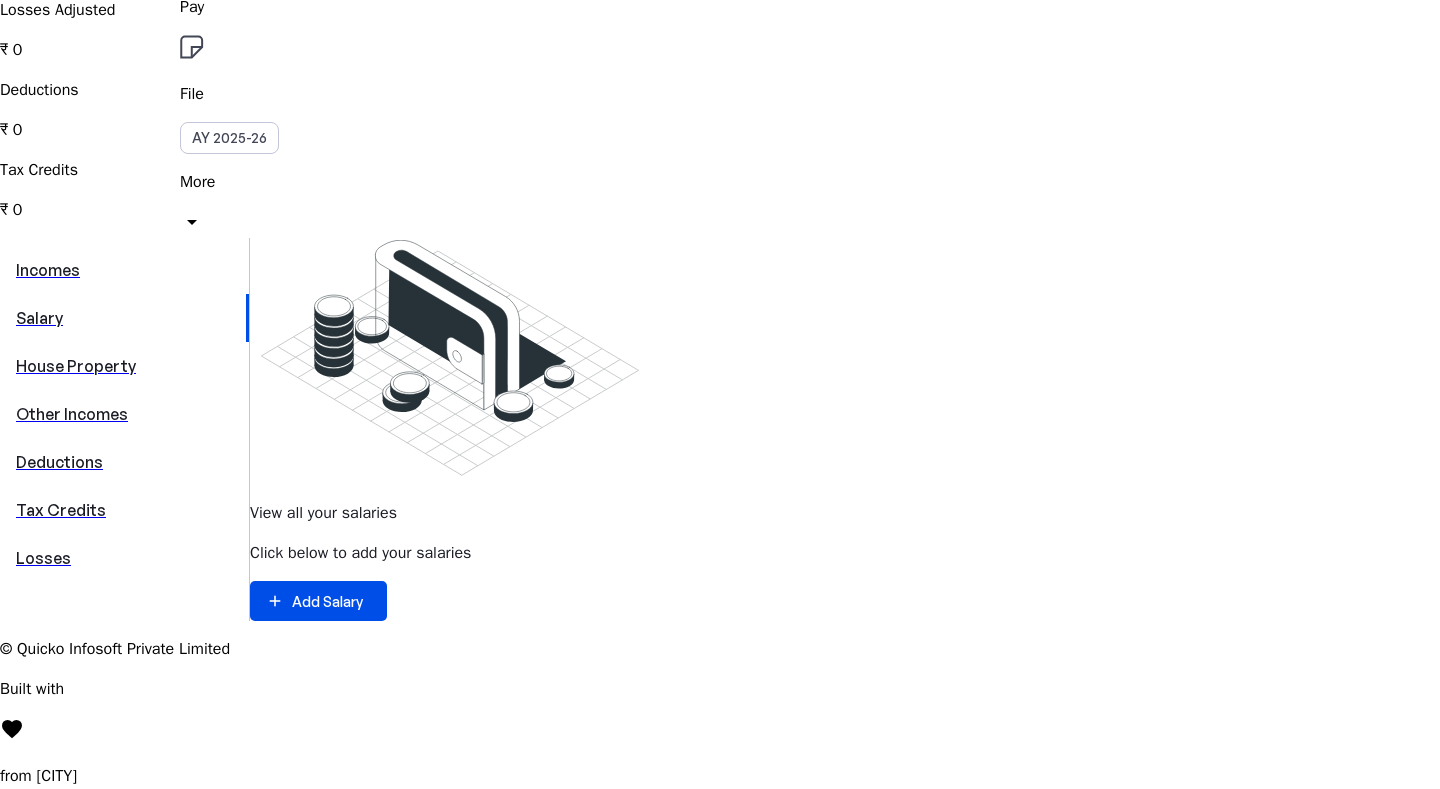 scroll, scrollTop: 318, scrollLeft: 0, axis: vertical 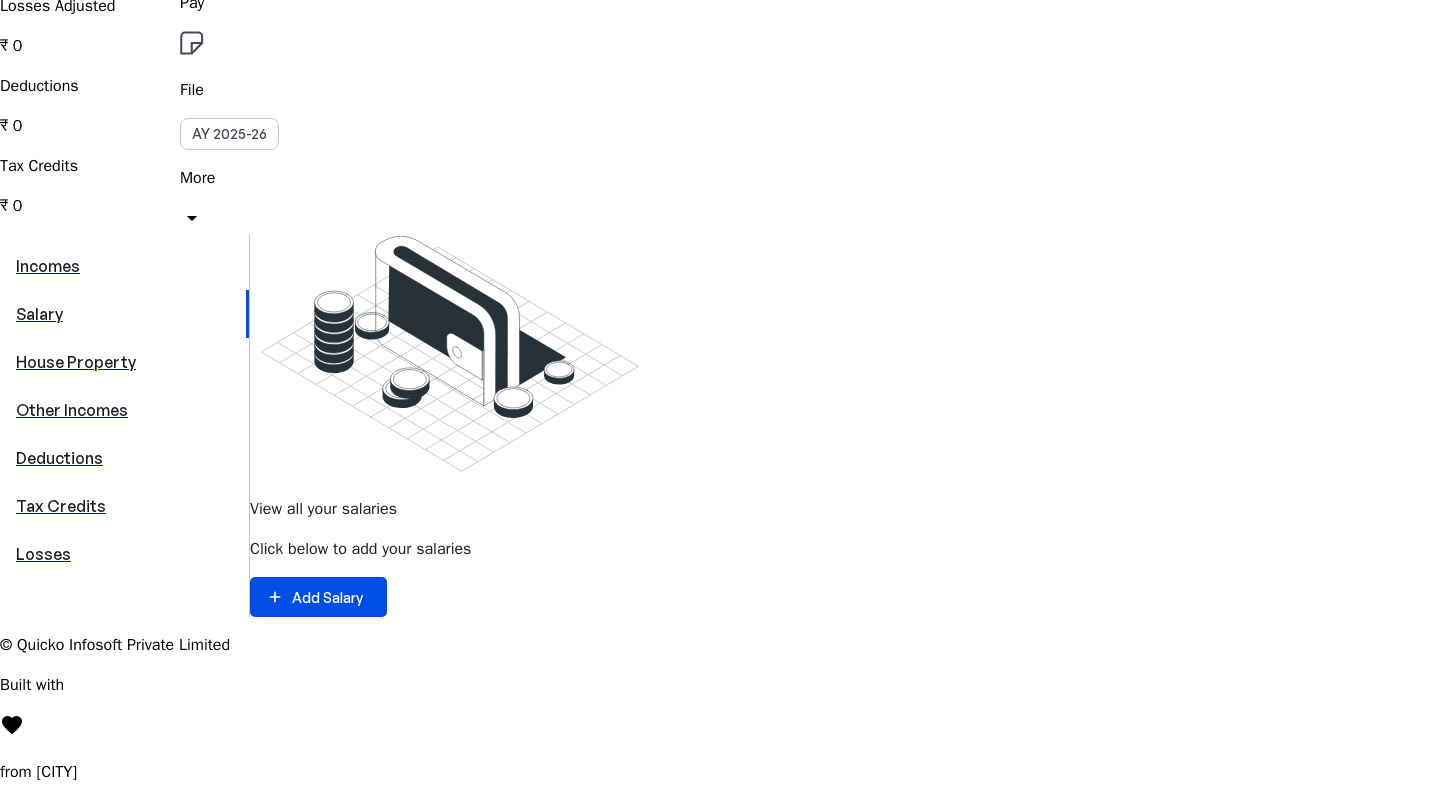 click on "Other Incomes" at bounding box center (124, 410) 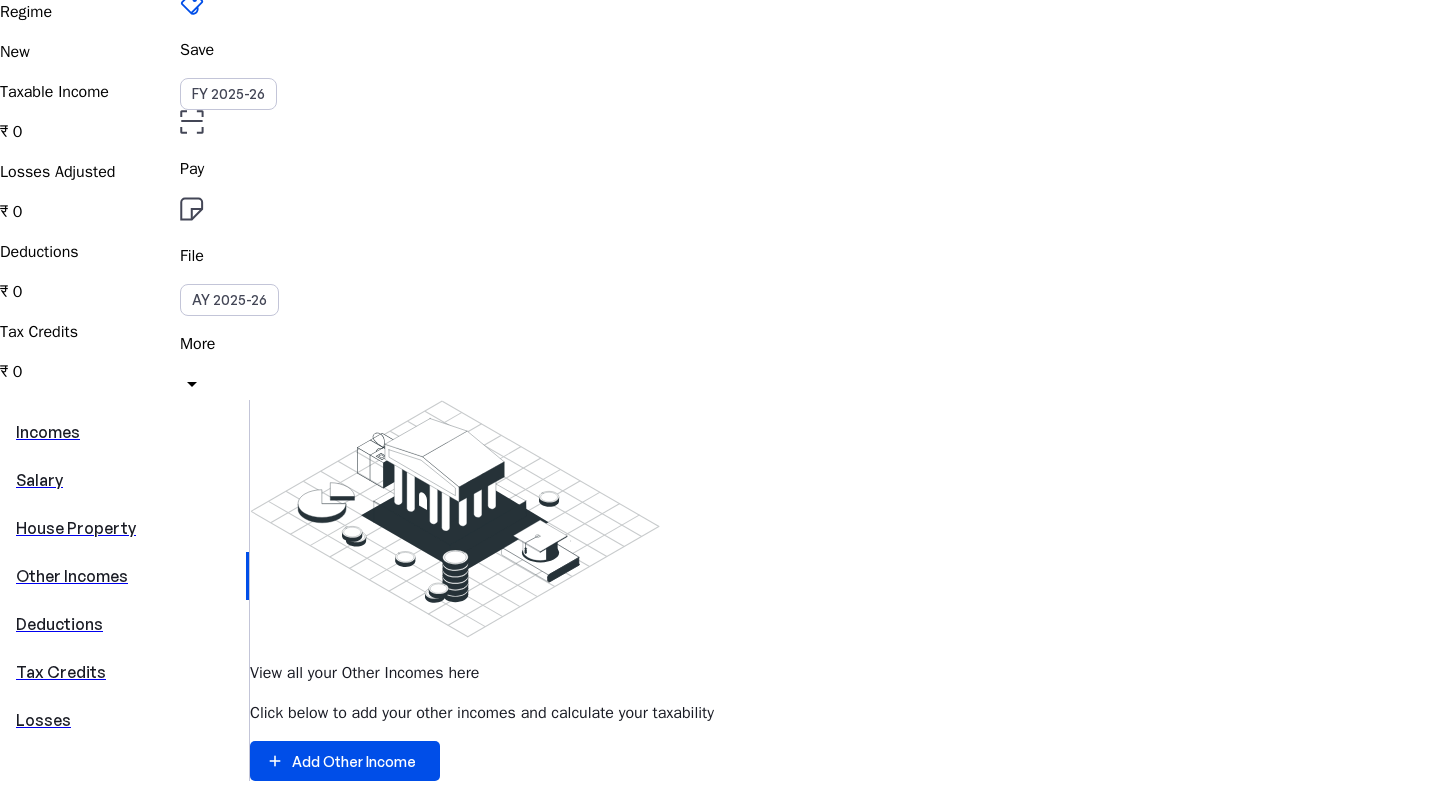 scroll, scrollTop: 200, scrollLeft: 0, axis: vertical 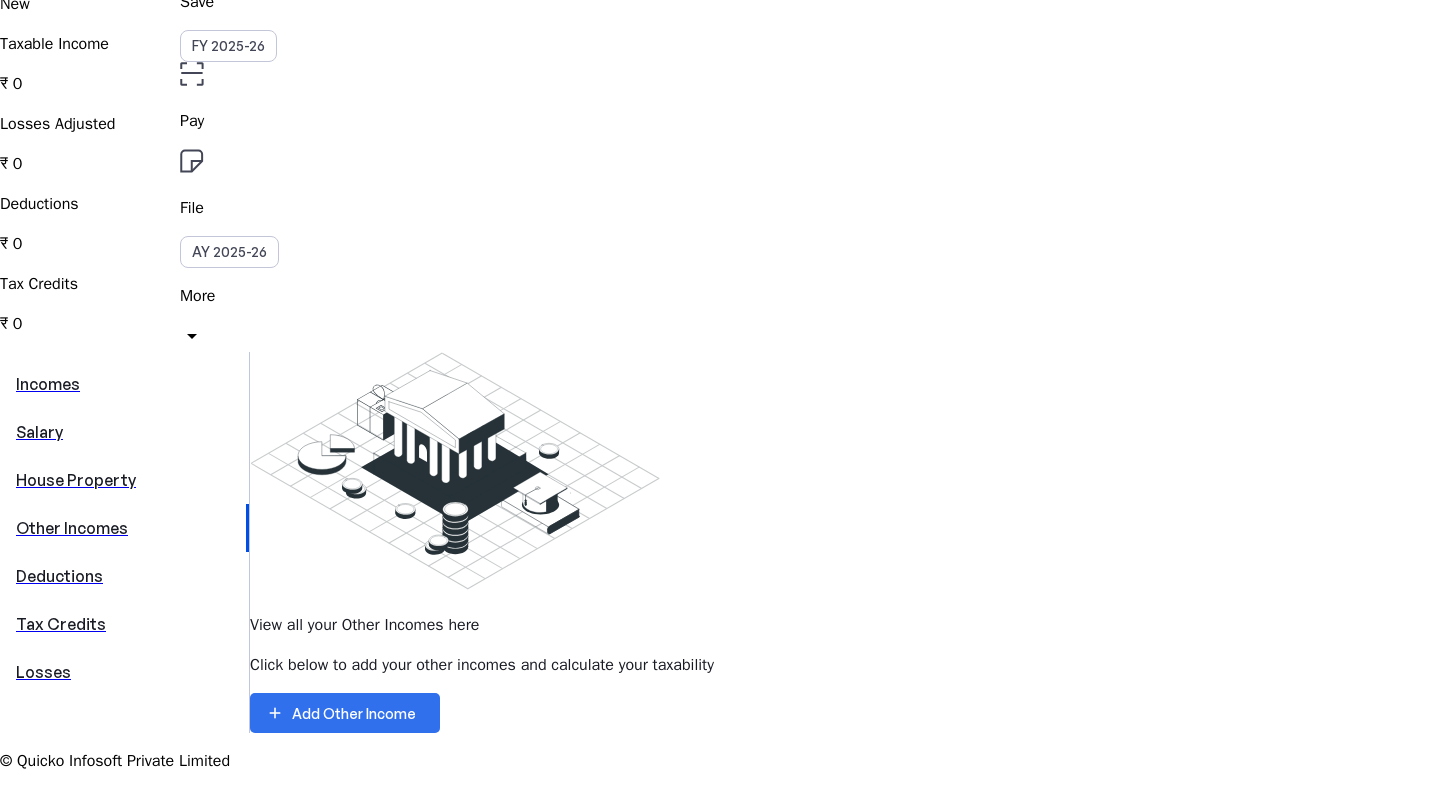click on "Add Other Income" at bounding box center [354, 713] 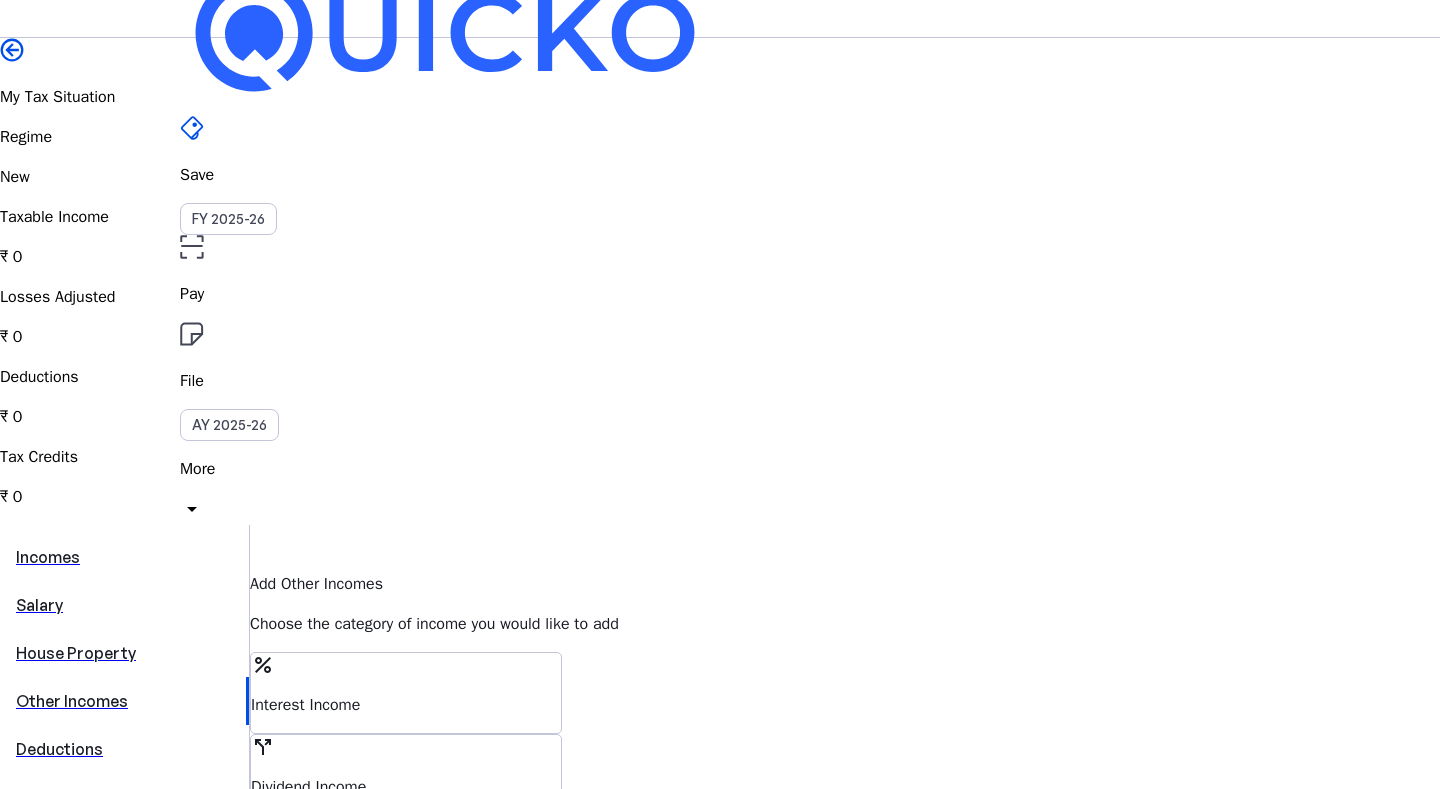 scroll, scrollTop: 100, scrollLeft: 0, axis: vertical 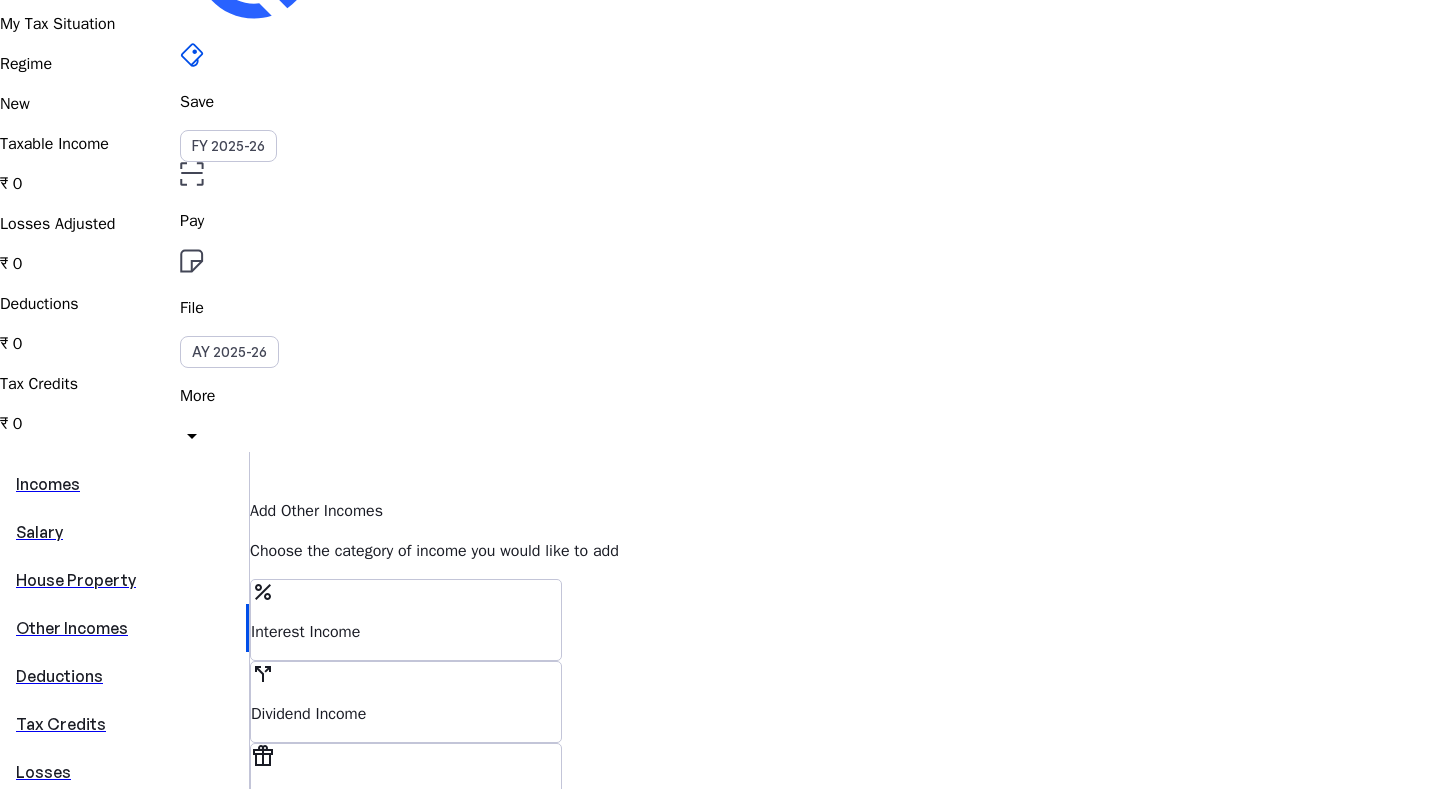 click on "Other" at bounding box center [406, 960] 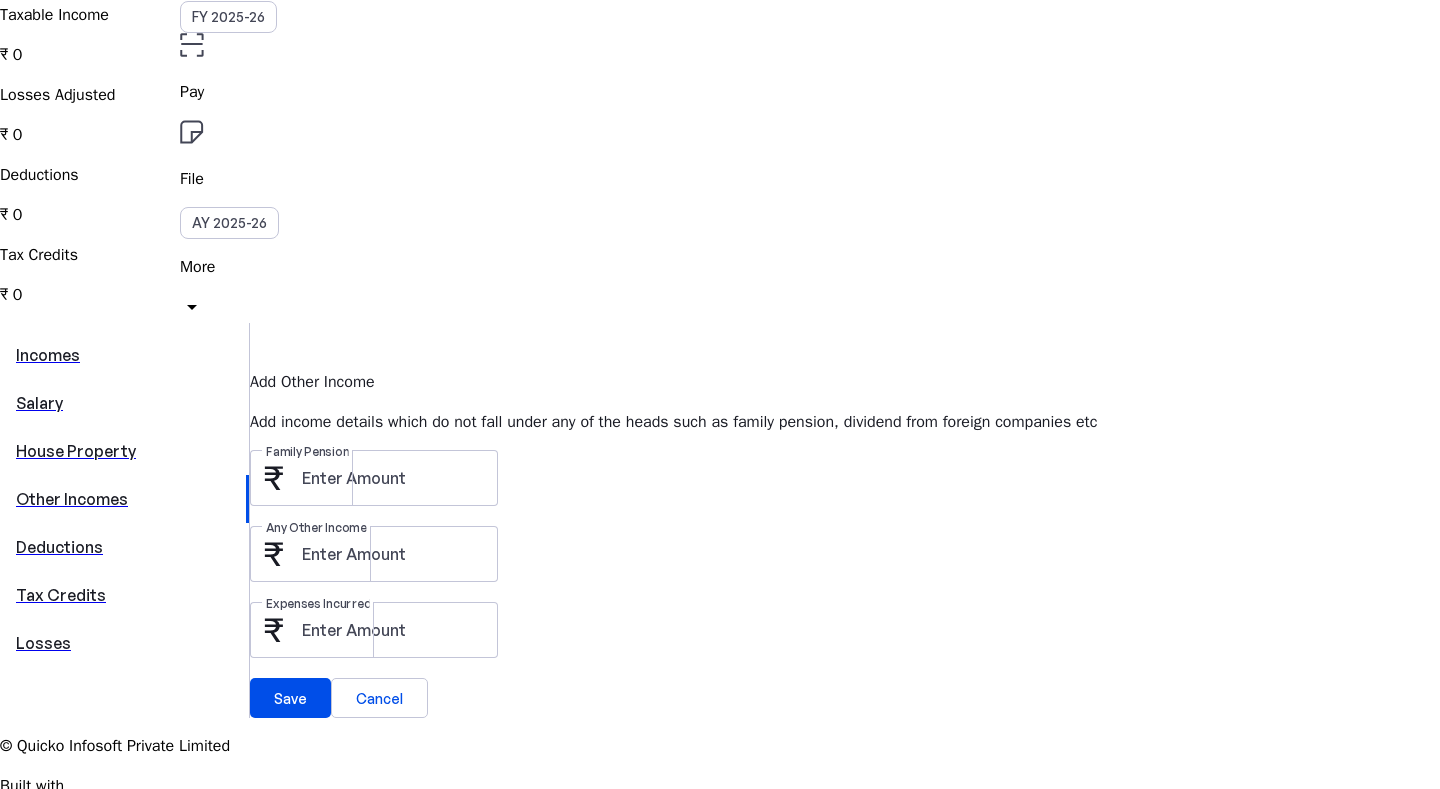 scroll, scrollTop: 300, scrollLeft: 0, axis: vertical 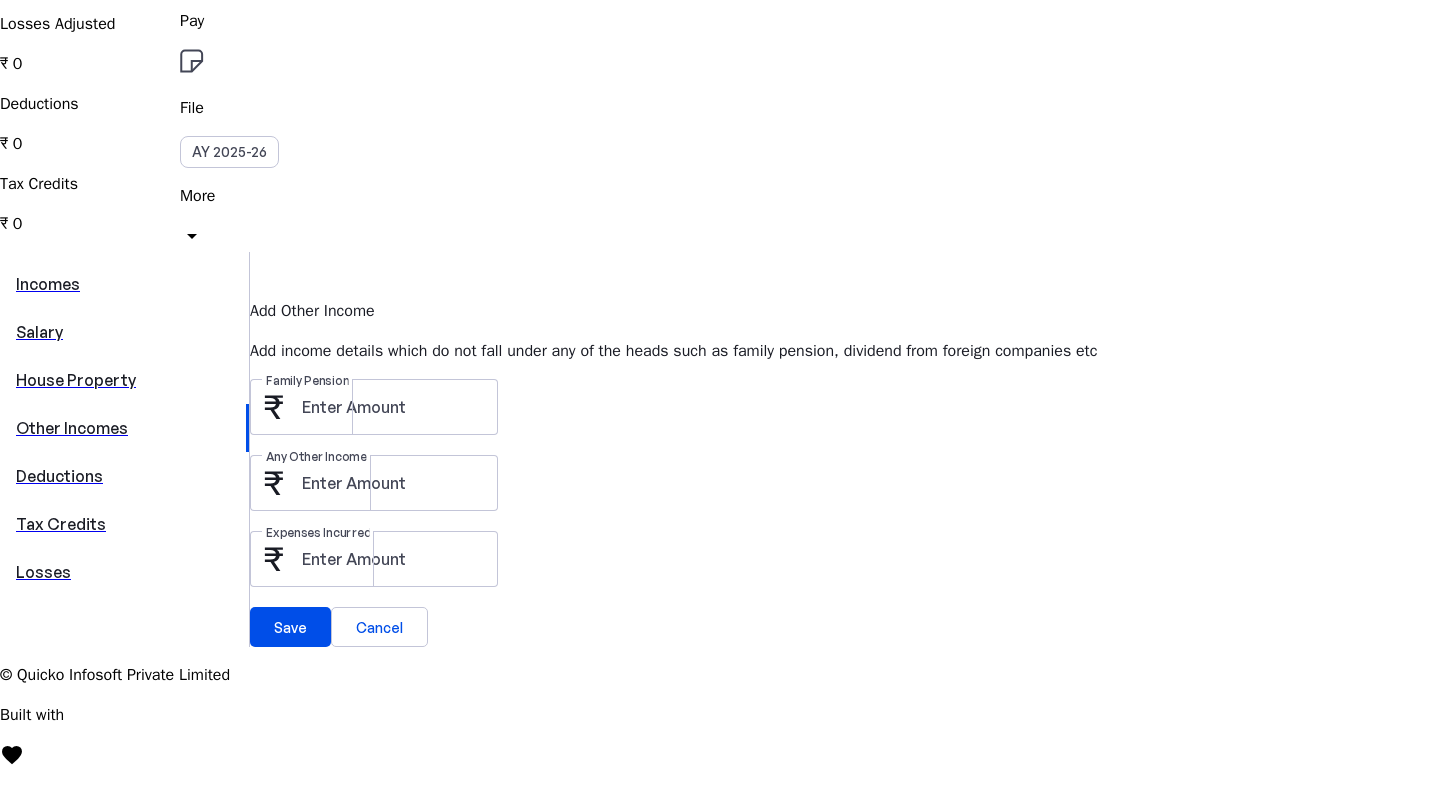 click on "Tax Credits" at bounding box center [124, 524] 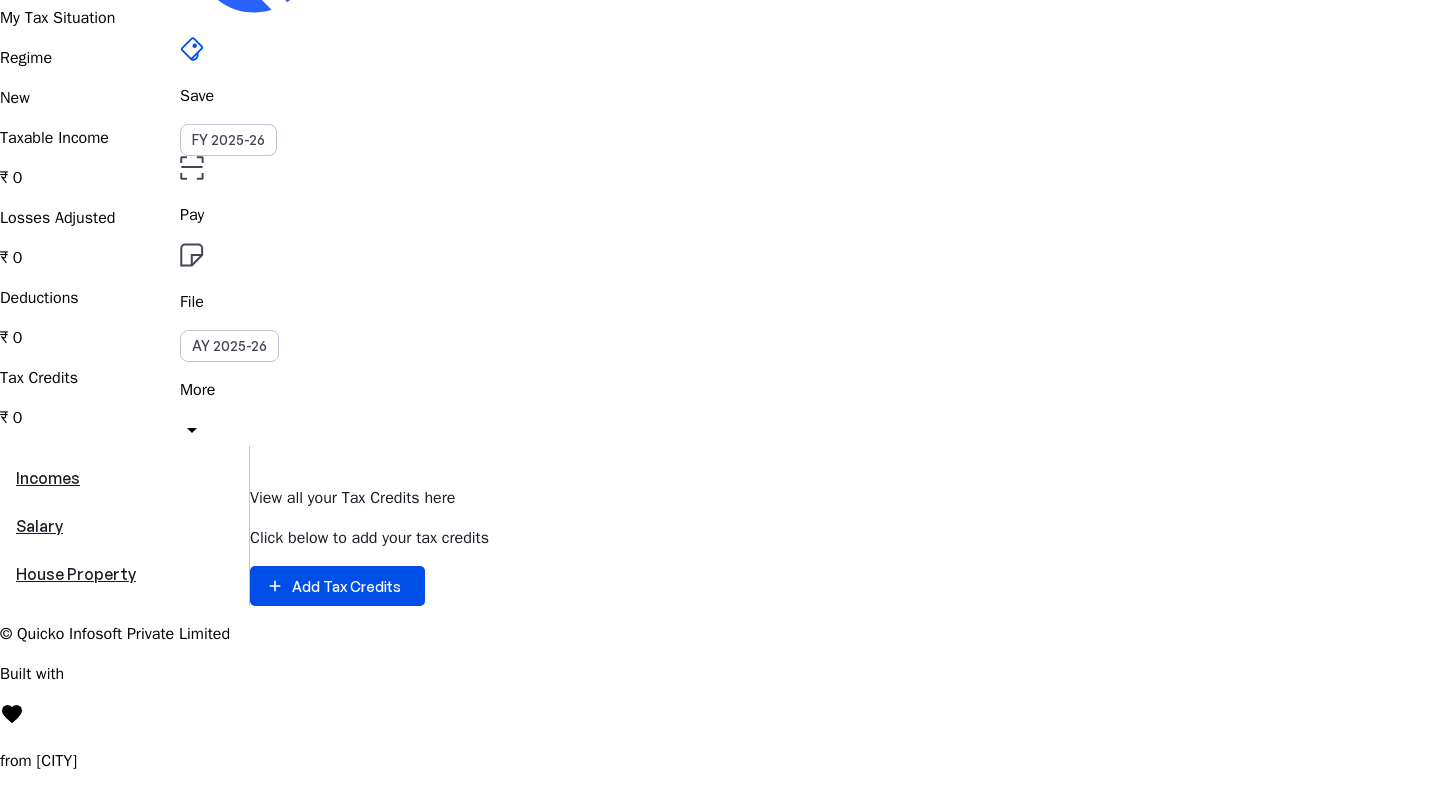 scroll, scrollTop: 200, scrollLeft: 0, axis: vertical 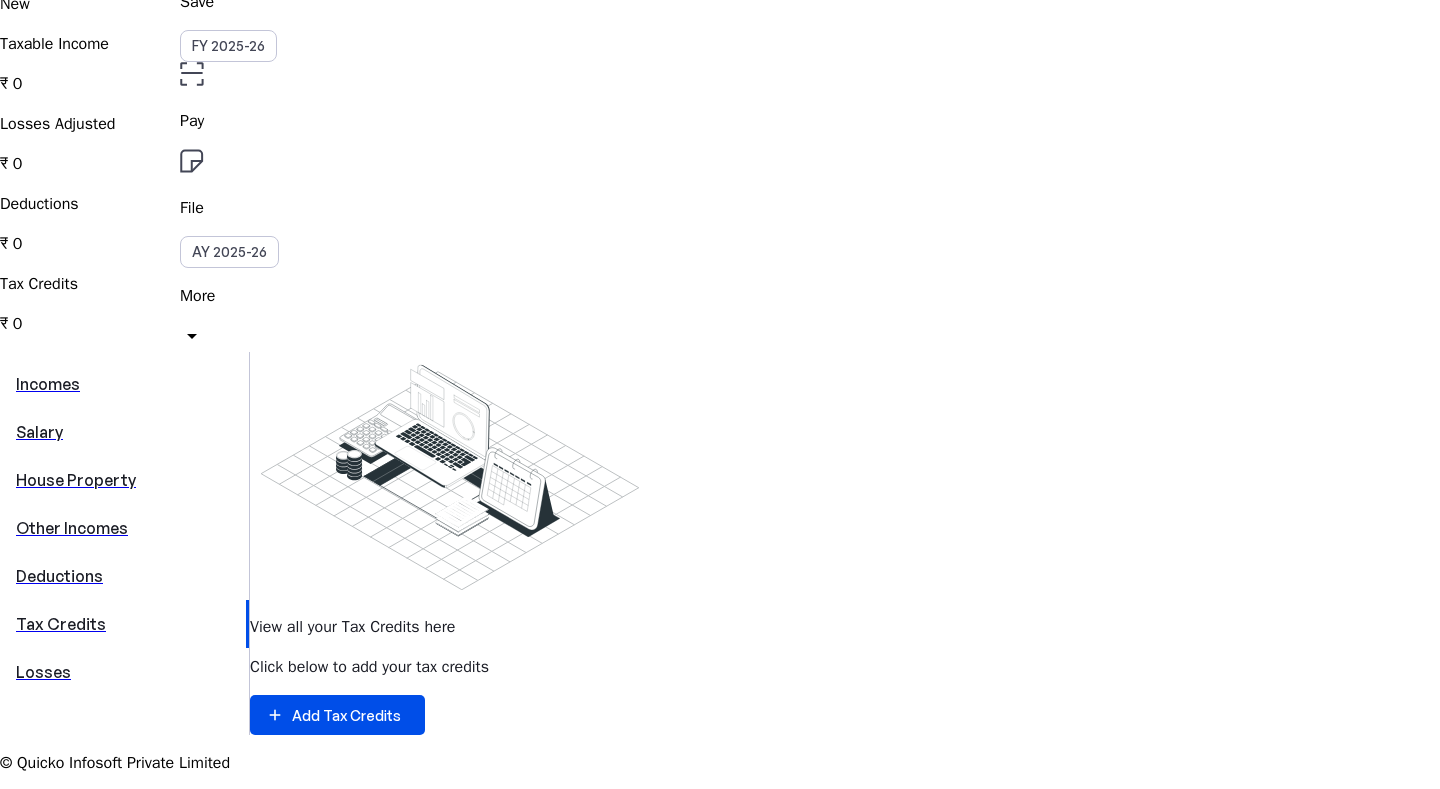 click on "Deductions" at bounding box center (124, 576) 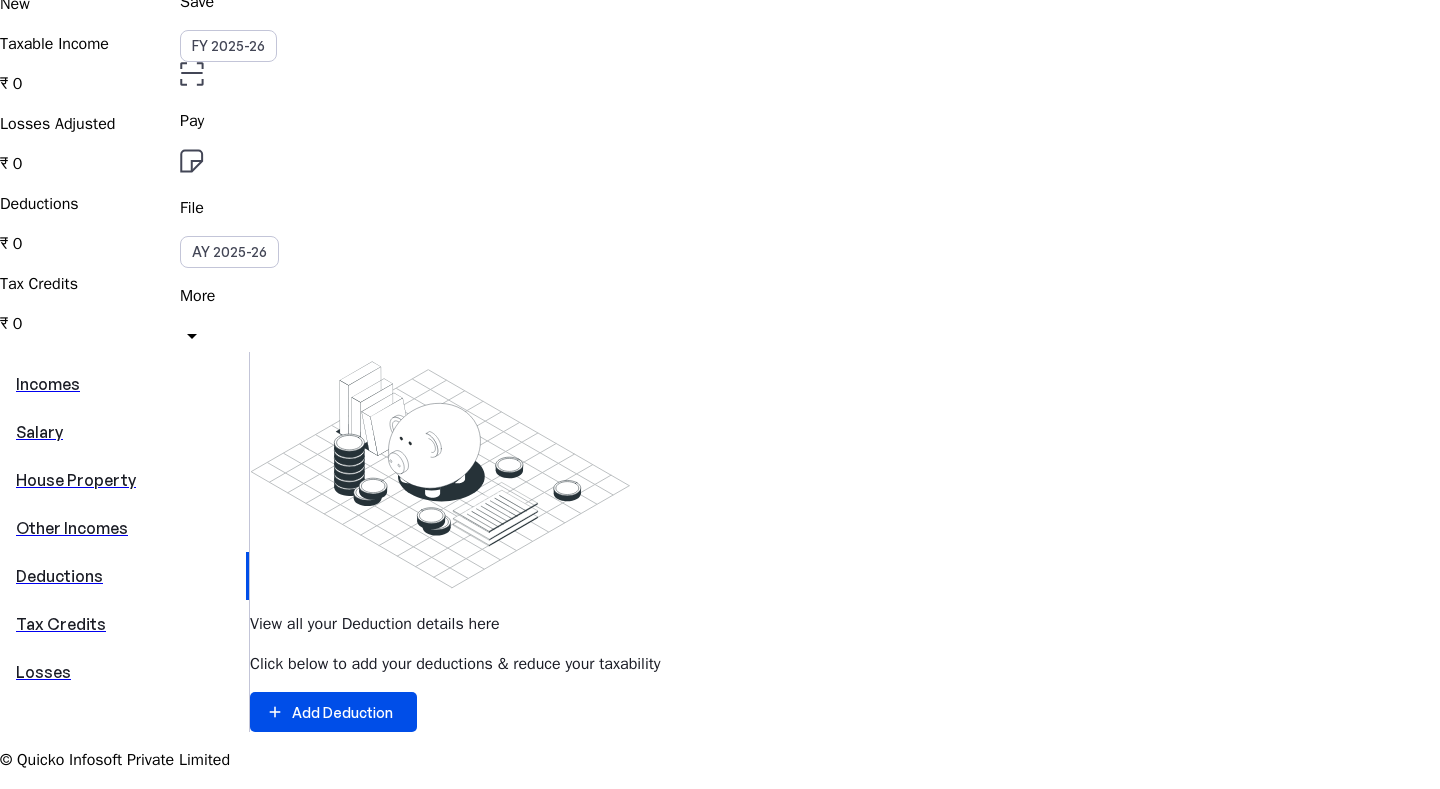 scroll, scrollTop: 0, scrollLeft: 0, axis: both 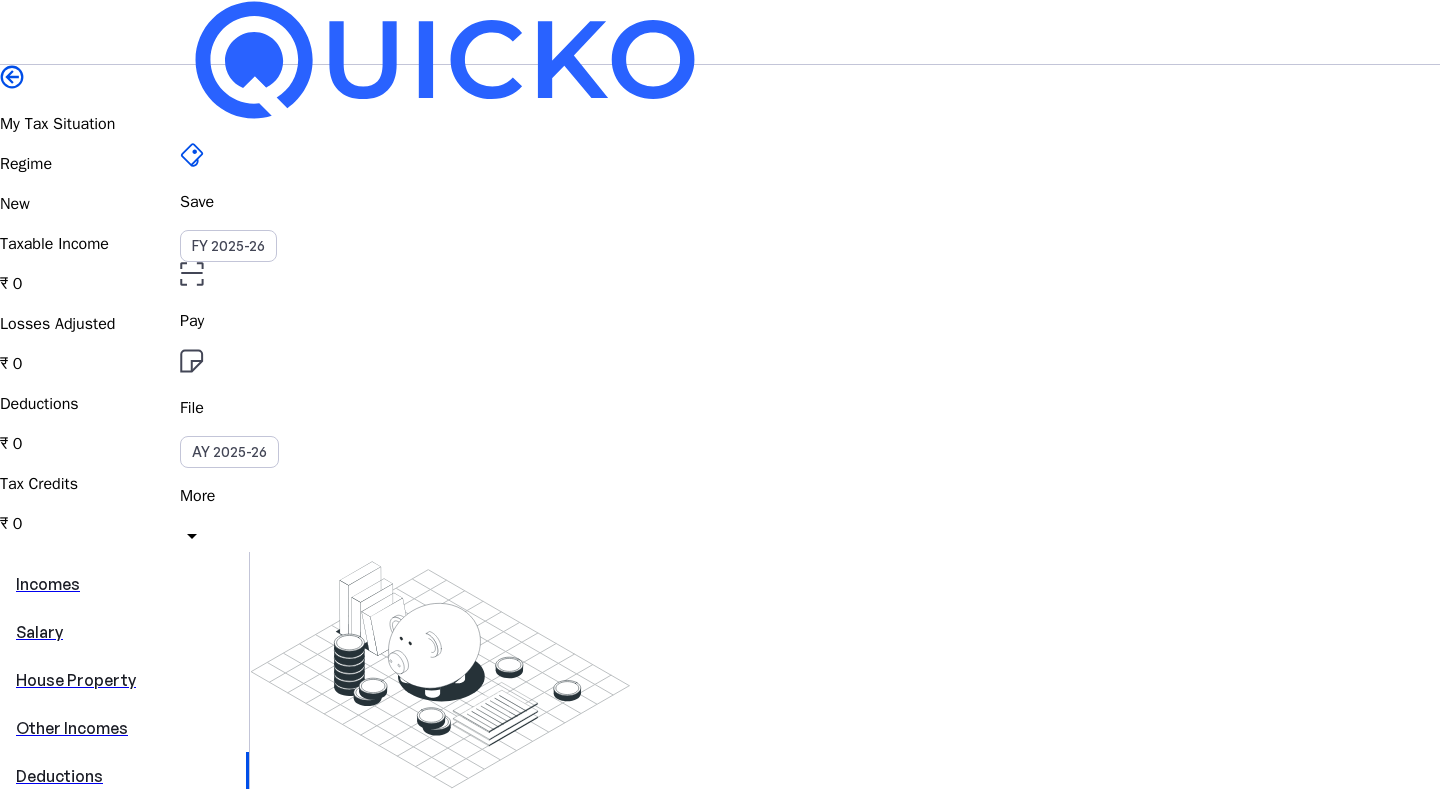 click on "Incomes" at bounding box center (124, 584) 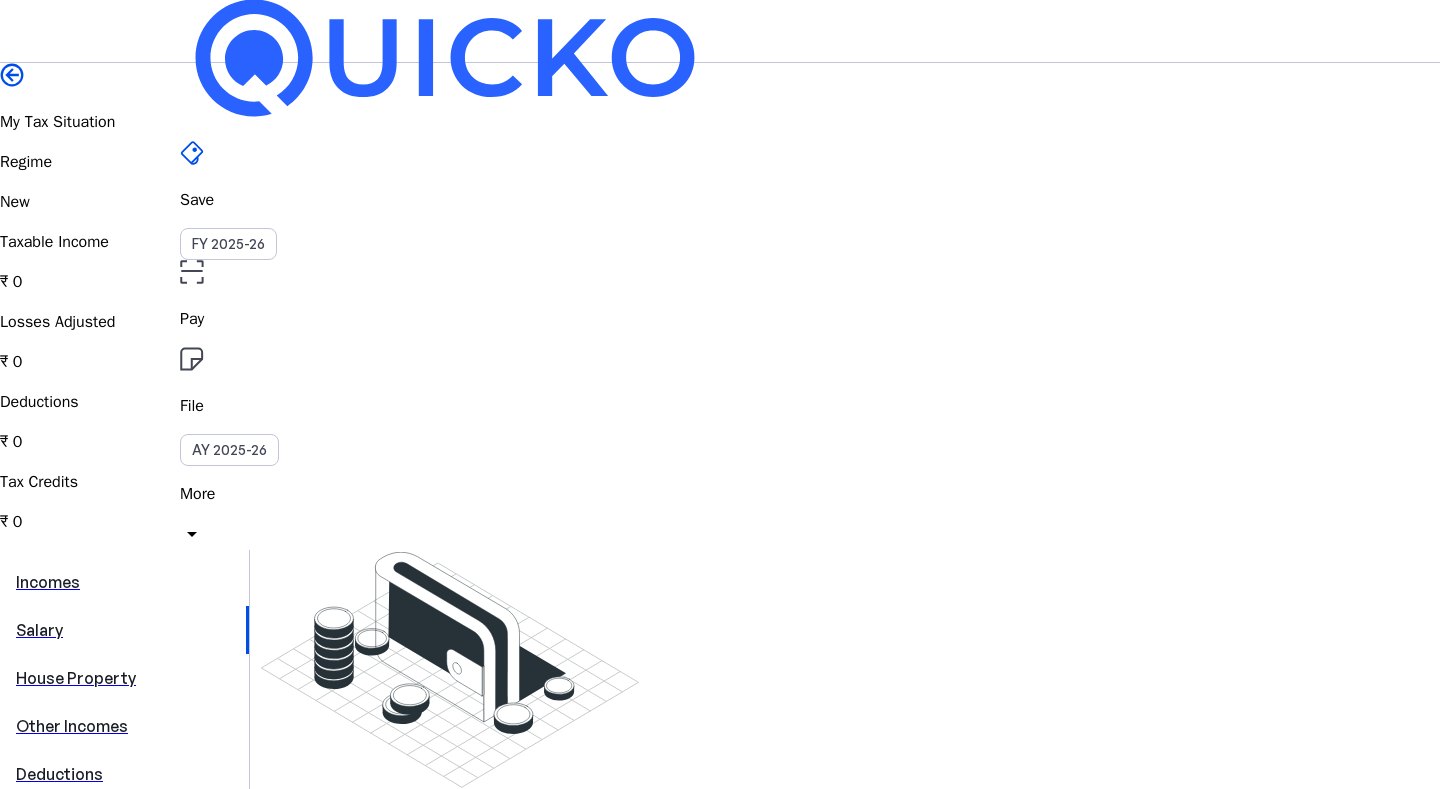 scroll, scrollTop: 0, scrollLeft: 0, axis: both 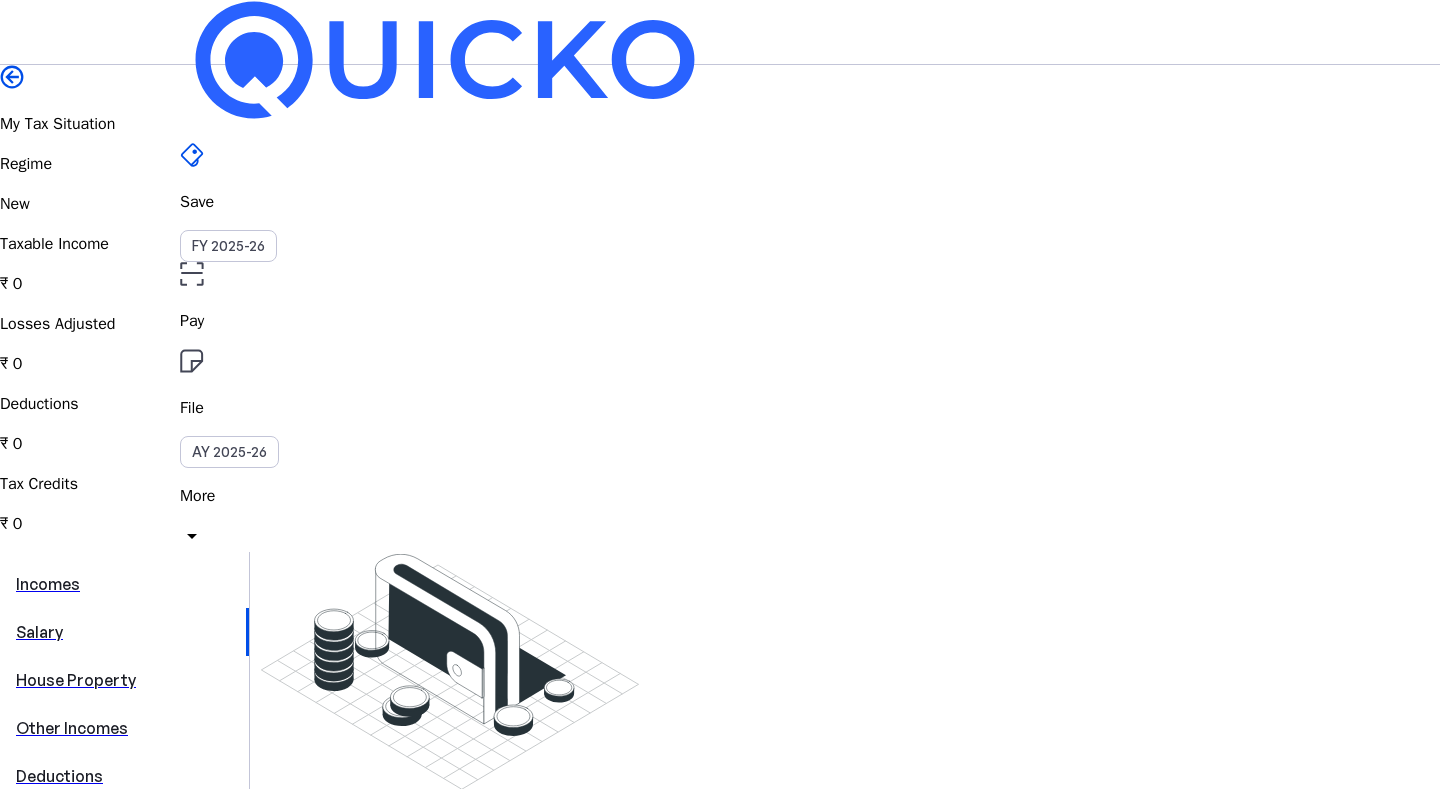 click at bounding box center (450, 672) 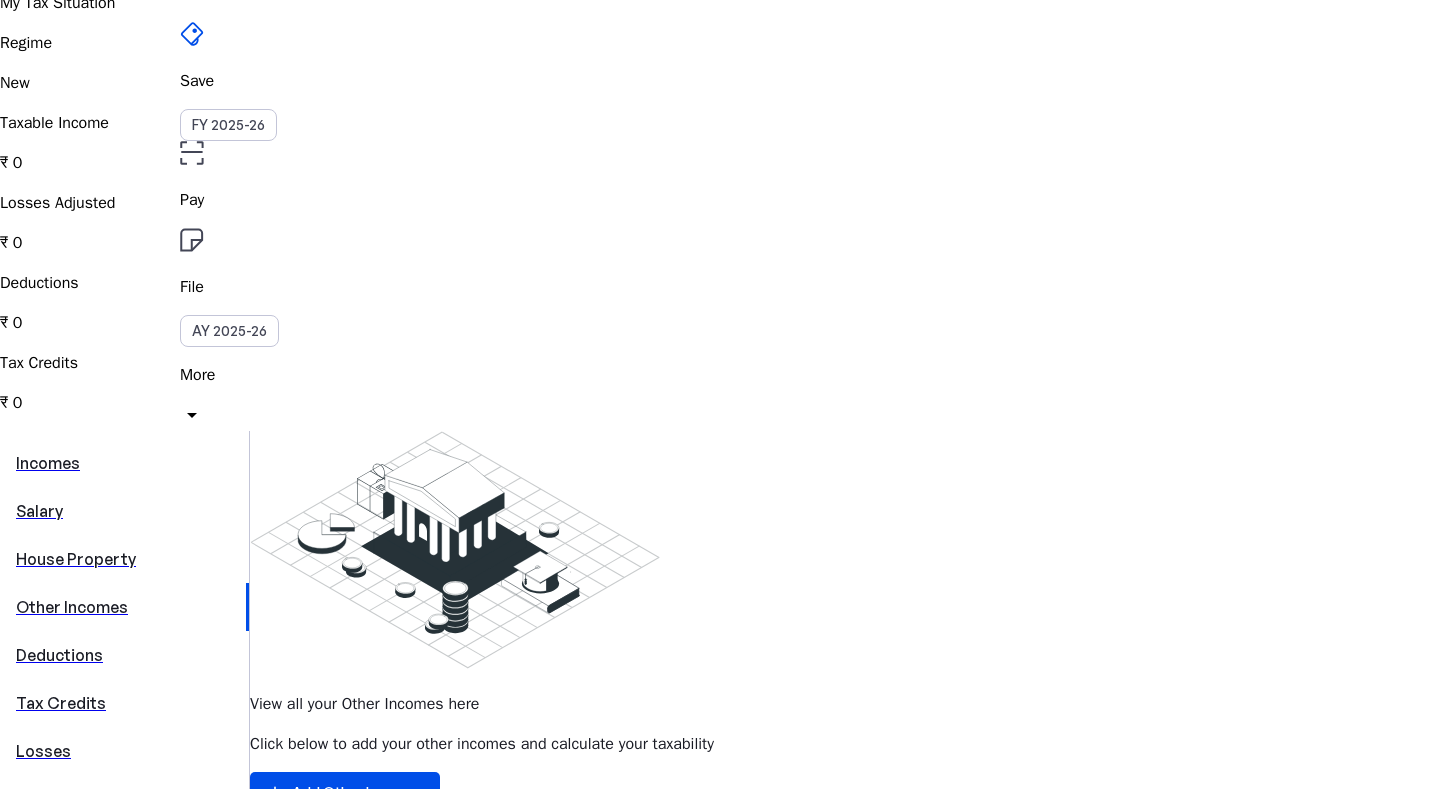 scroll, scrollTop: 200, scrollLeft: 0, axis: vertical 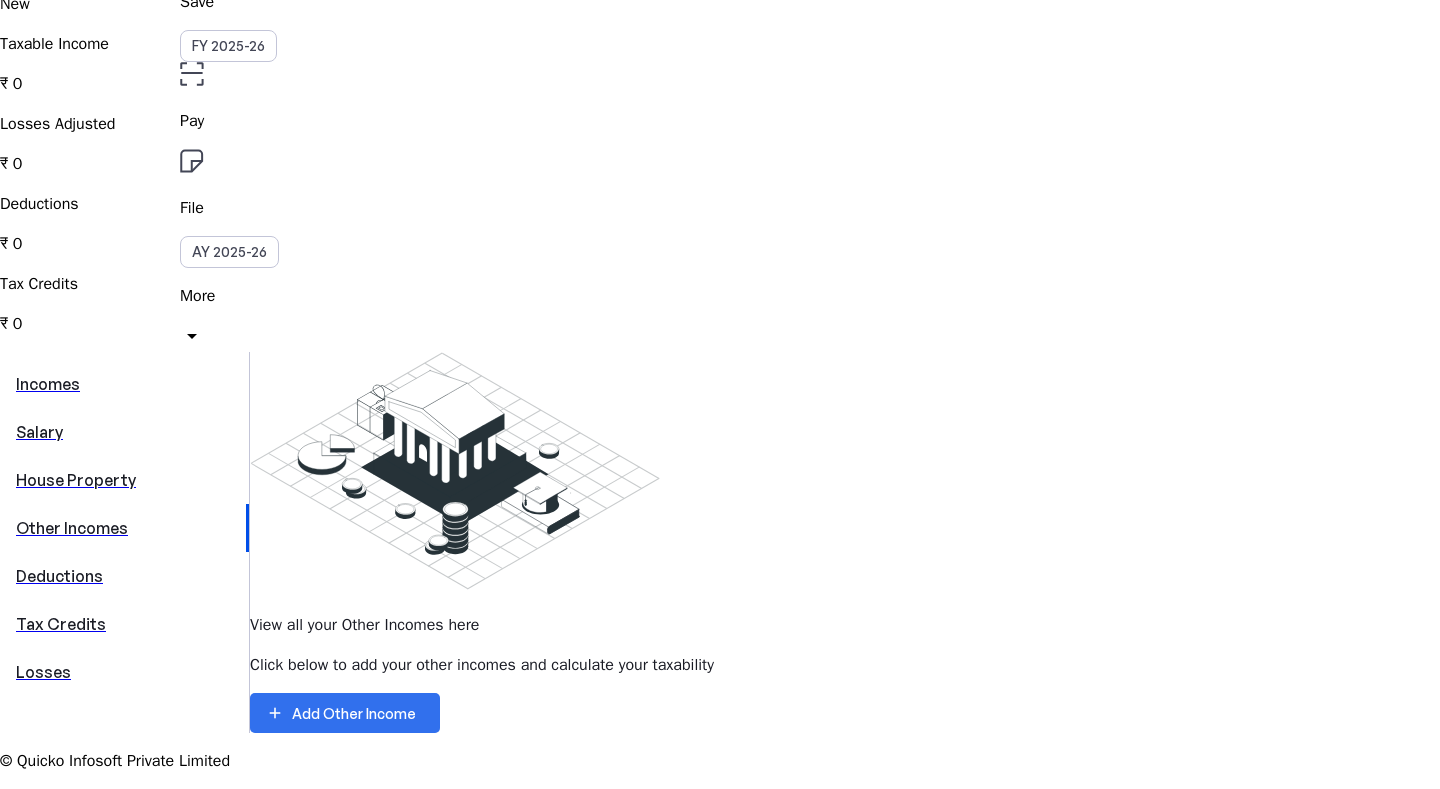 click on "Add Other Income" at bounding box center [354, 713] 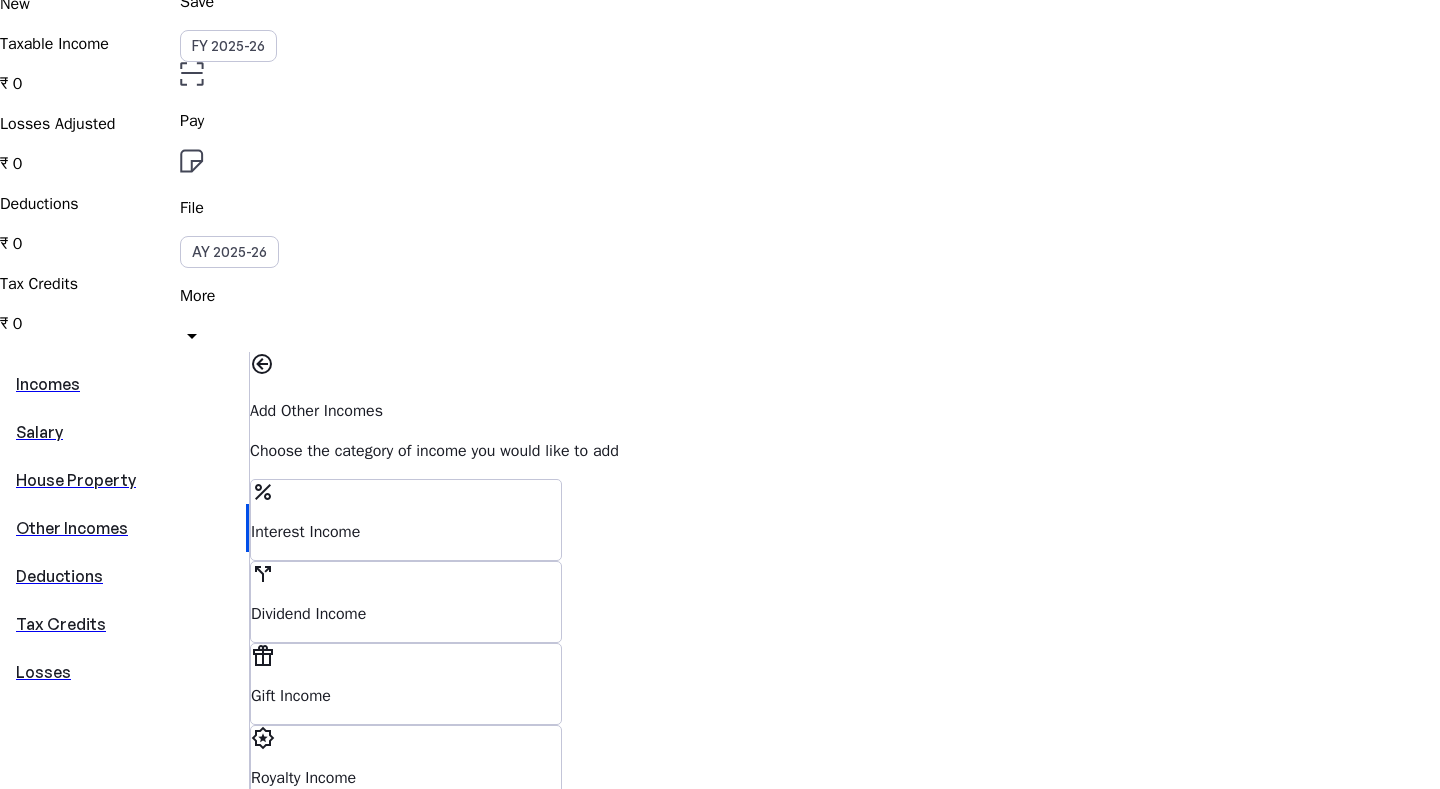 scroll, scrollTop: 0, scrollLeft: 0, axis: both 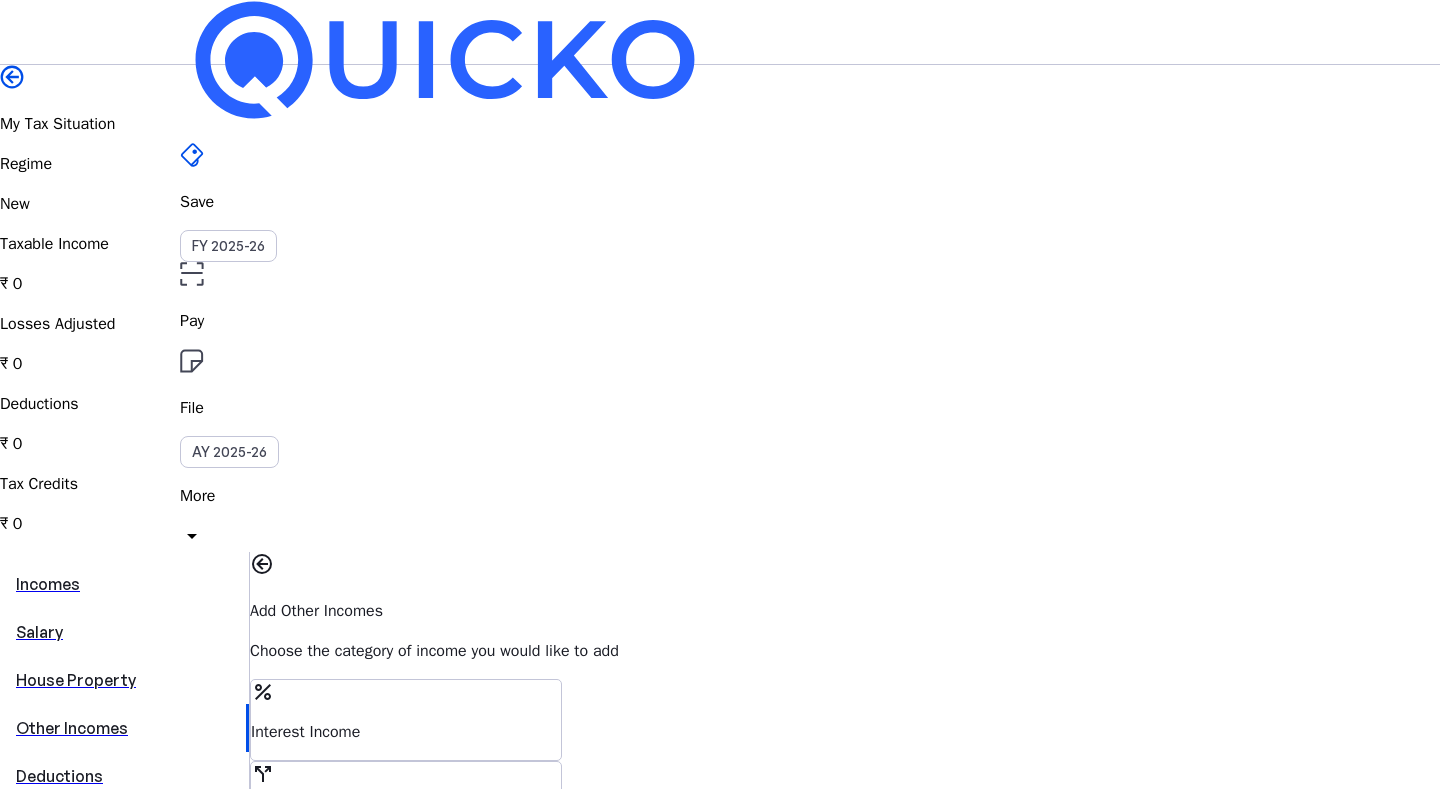 click on "percent Interest Income" at bounding box center [406, 720] 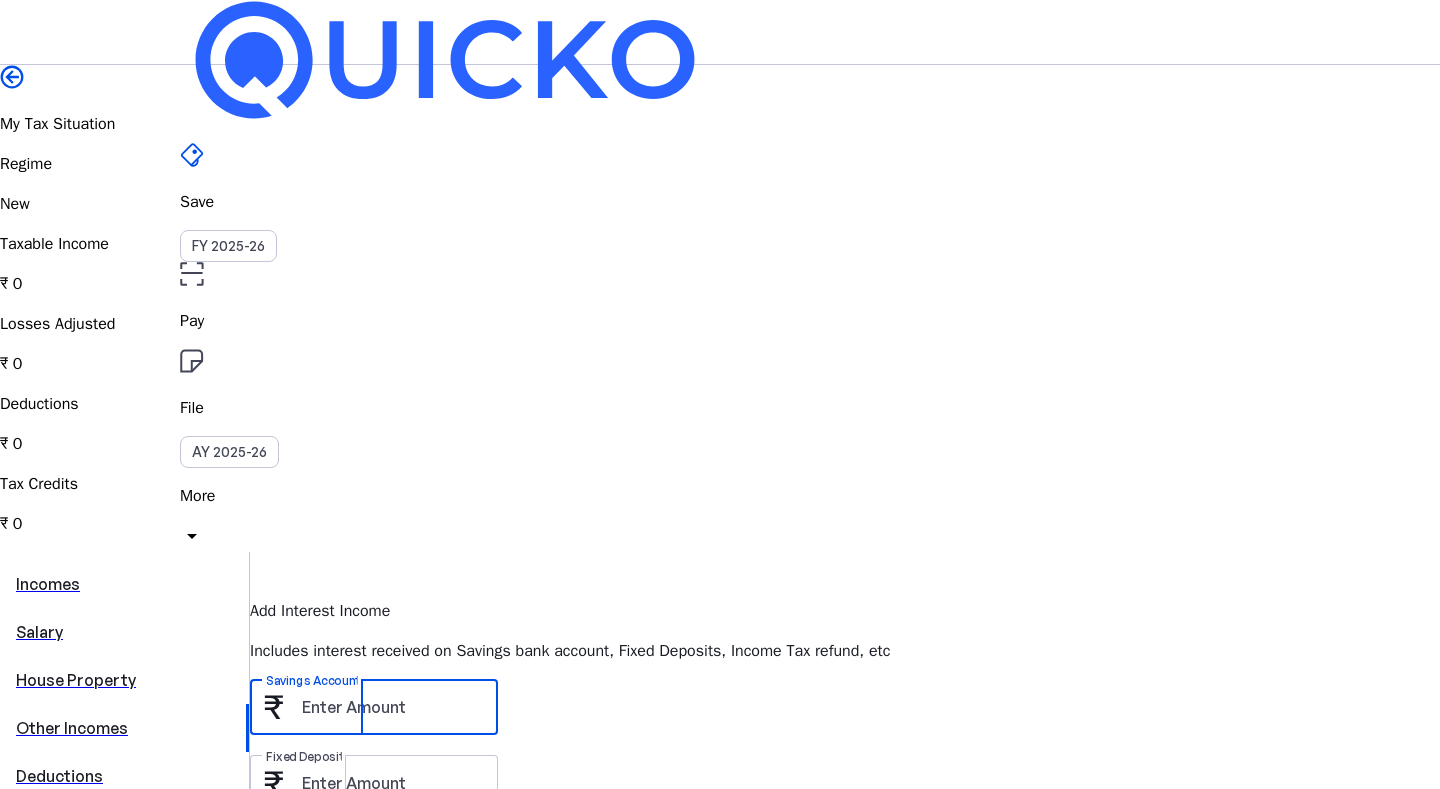 click on "Savings Account" at bounding box center [392, 707] 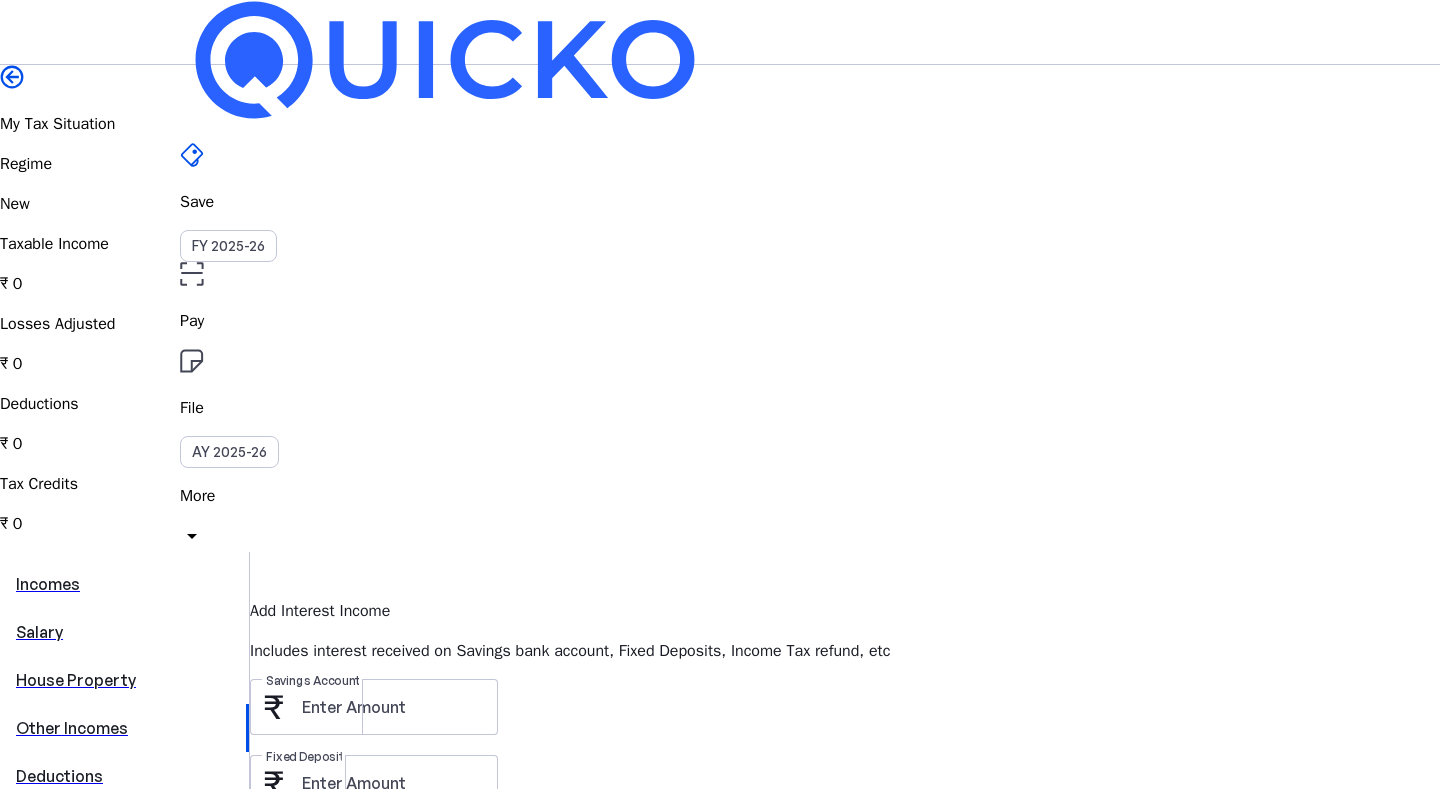 click on "Cancel" at bounding box center (379, 1079) 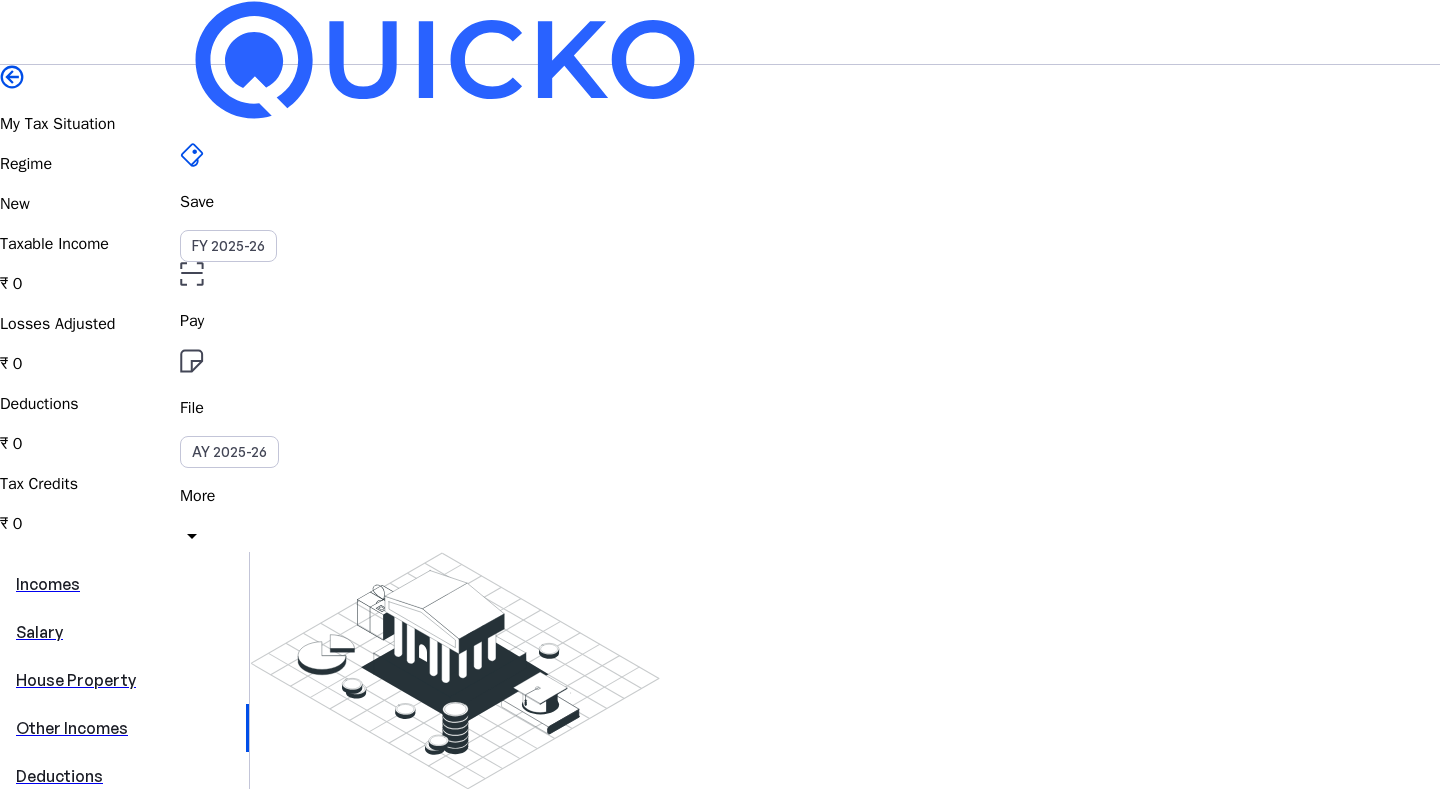 click on "OBH" at bounding box center [196, 587] 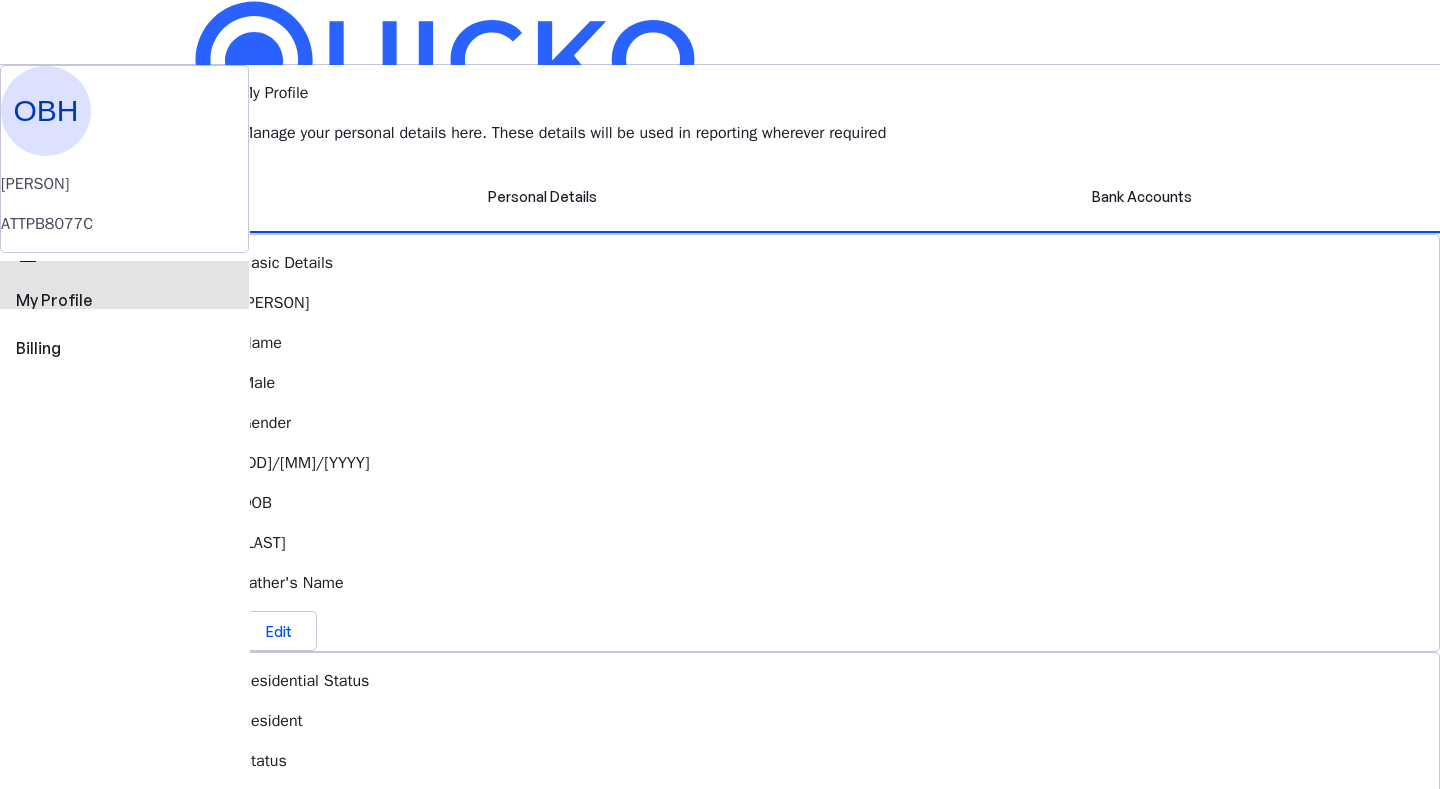 click on "My Profile" at bounding box center [124, 300] 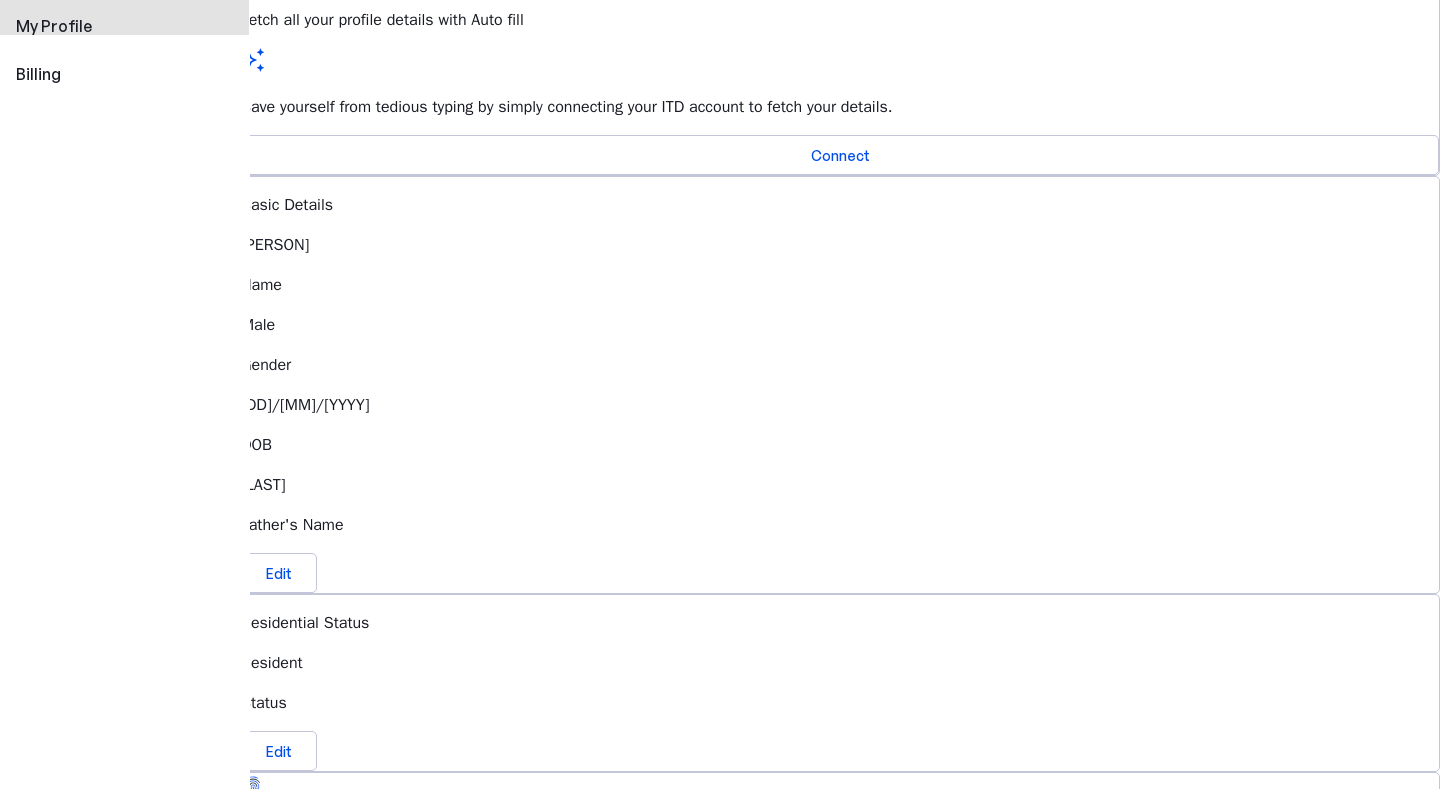 scroll, scrollTop: 0, scrollLeft: 0, axis: both 